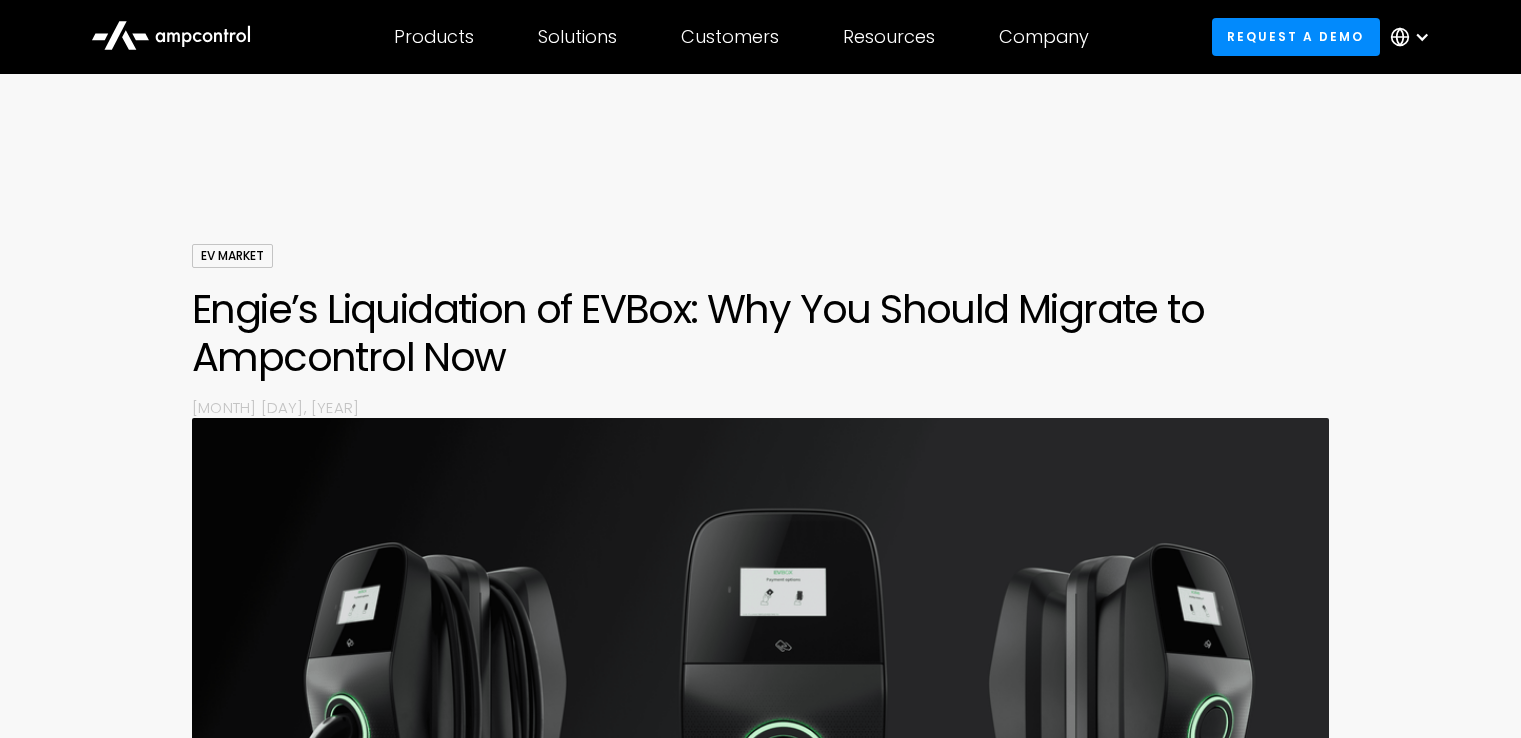 scroll, scrollTop: 0, scrollLeft: 0, axis: both 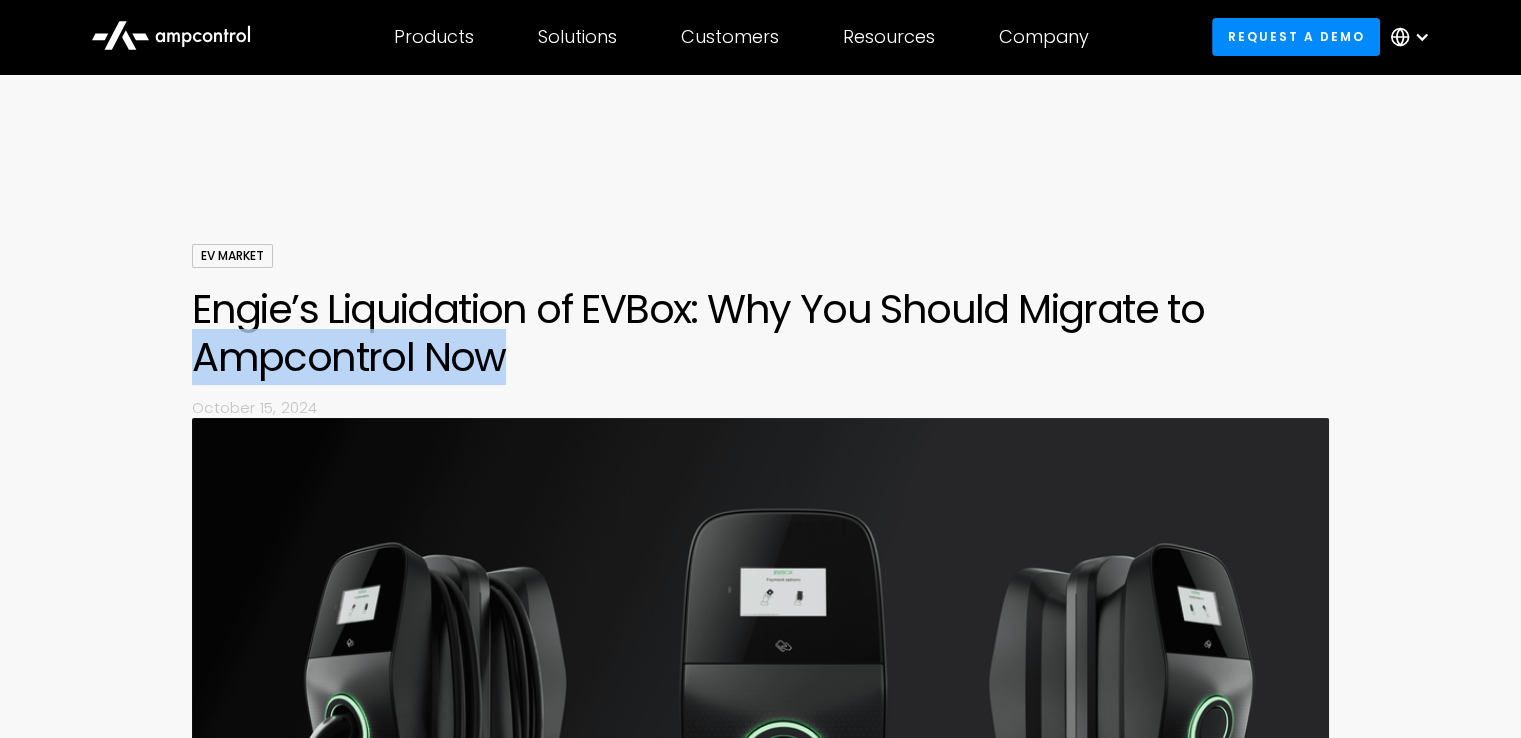 drag, startPoint x: 200, startPoint y: 364, endPoint x: 566, endPoint y: 360, distance: 366.02185 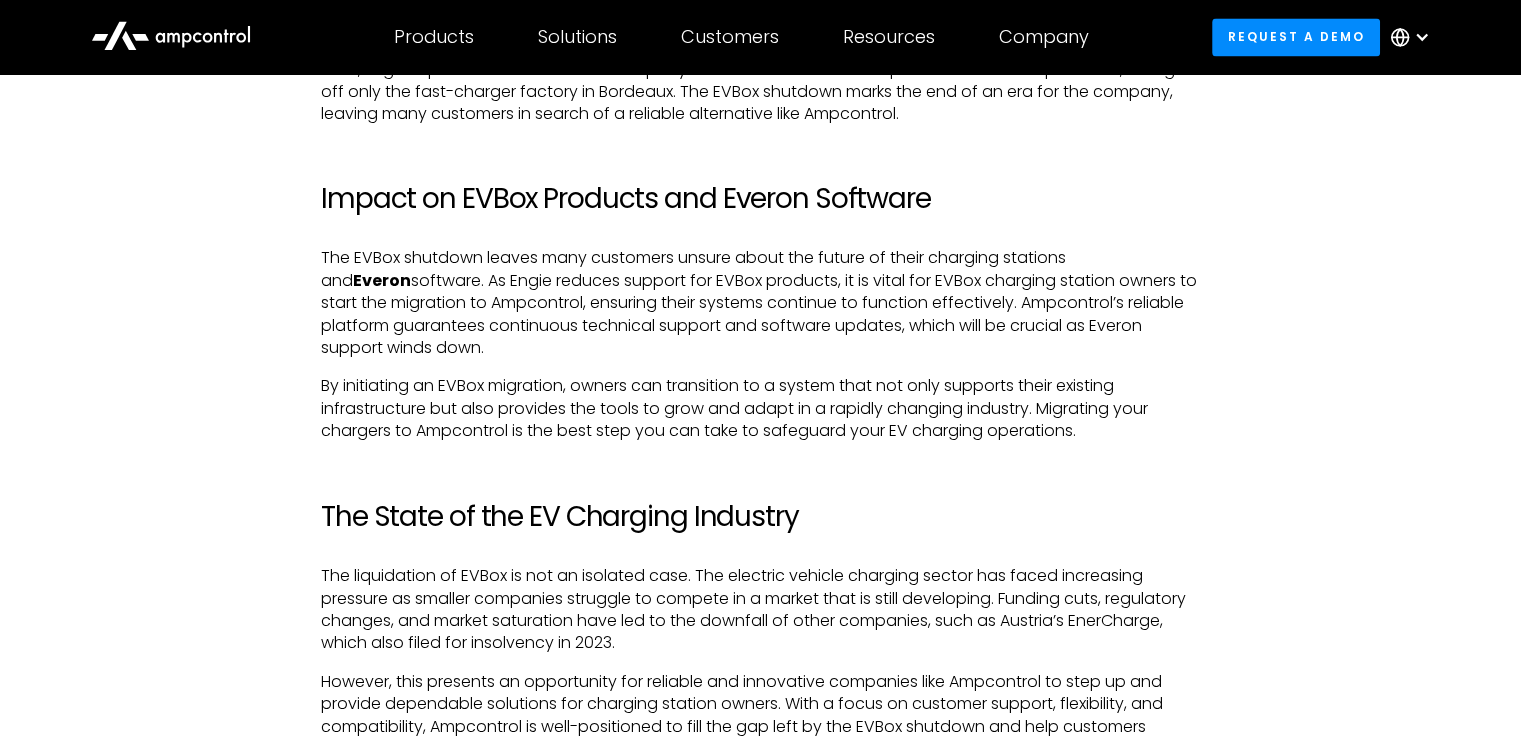 scroll, scrollTop: 4000, scrollLeft: 0, axis: vertical 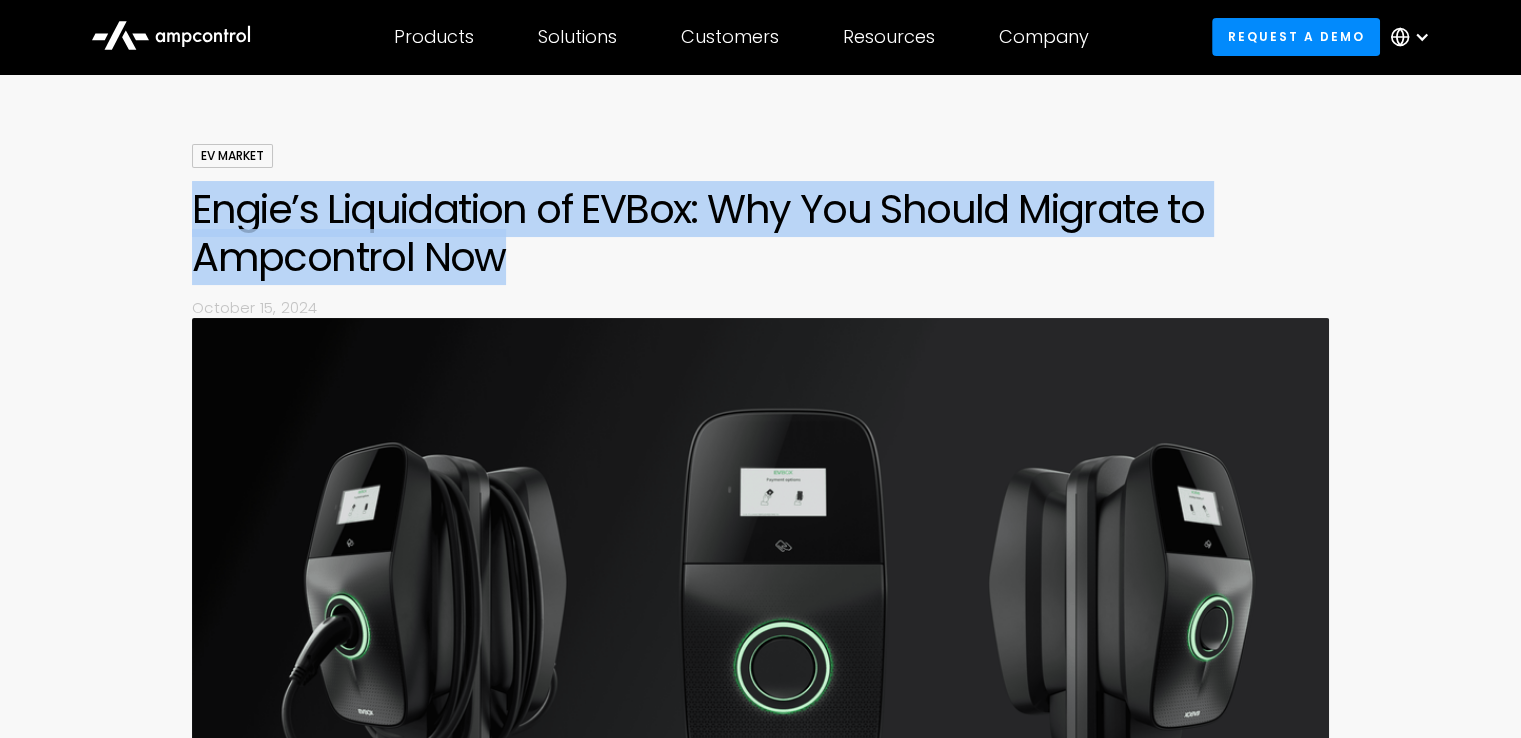 drag, startPoint x: 248, startPoint y: 214, endPoint x: 607, endPoint y: 264, distance: 362.46518 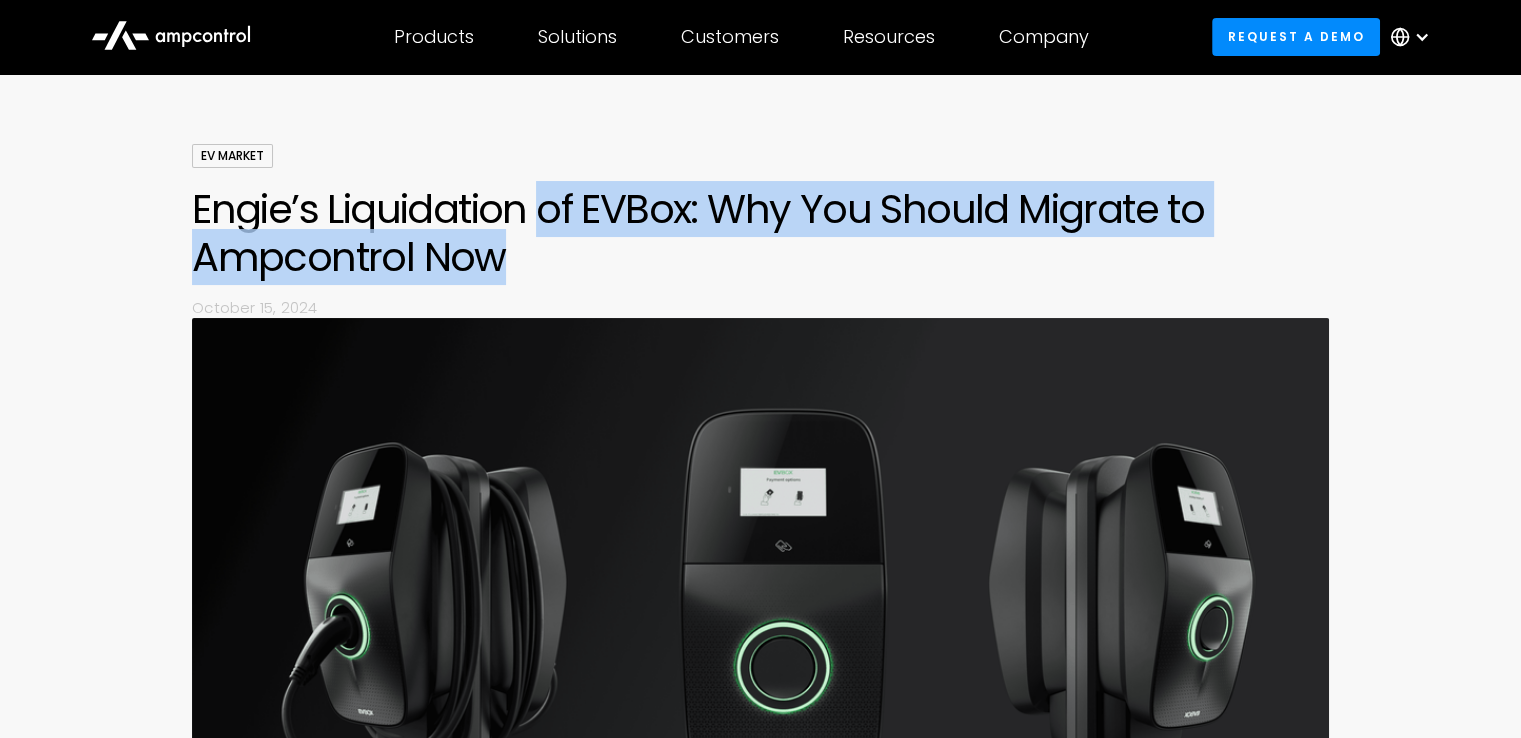 drag, startPoint x: 544, startPoint y: 218, endPoint x: 1056, endPoint y: 238, distance: 512.3905 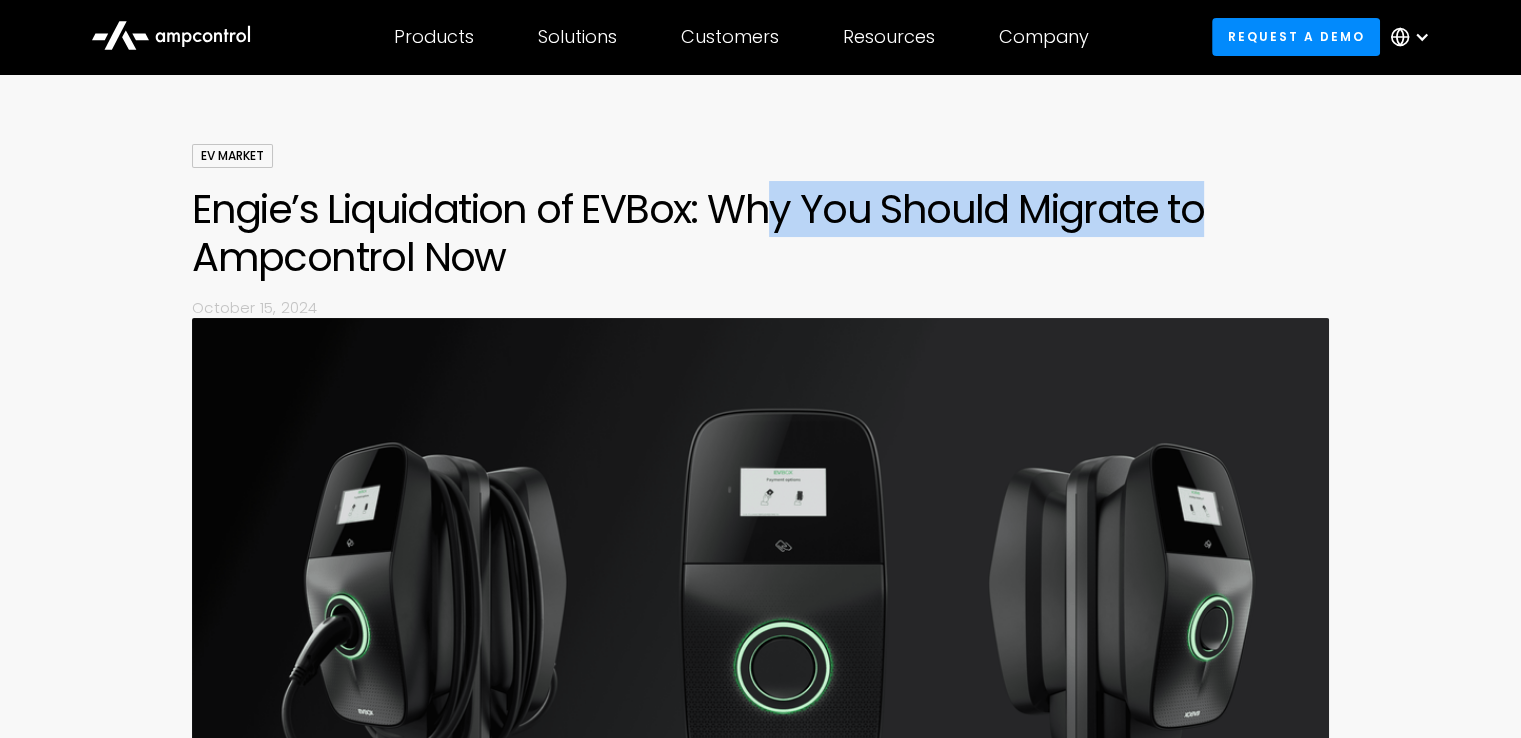 drag, startPoint x: 811, startPoint y: 205, endPoint x: 1282, endPoint y: 213, distance: 471.06793 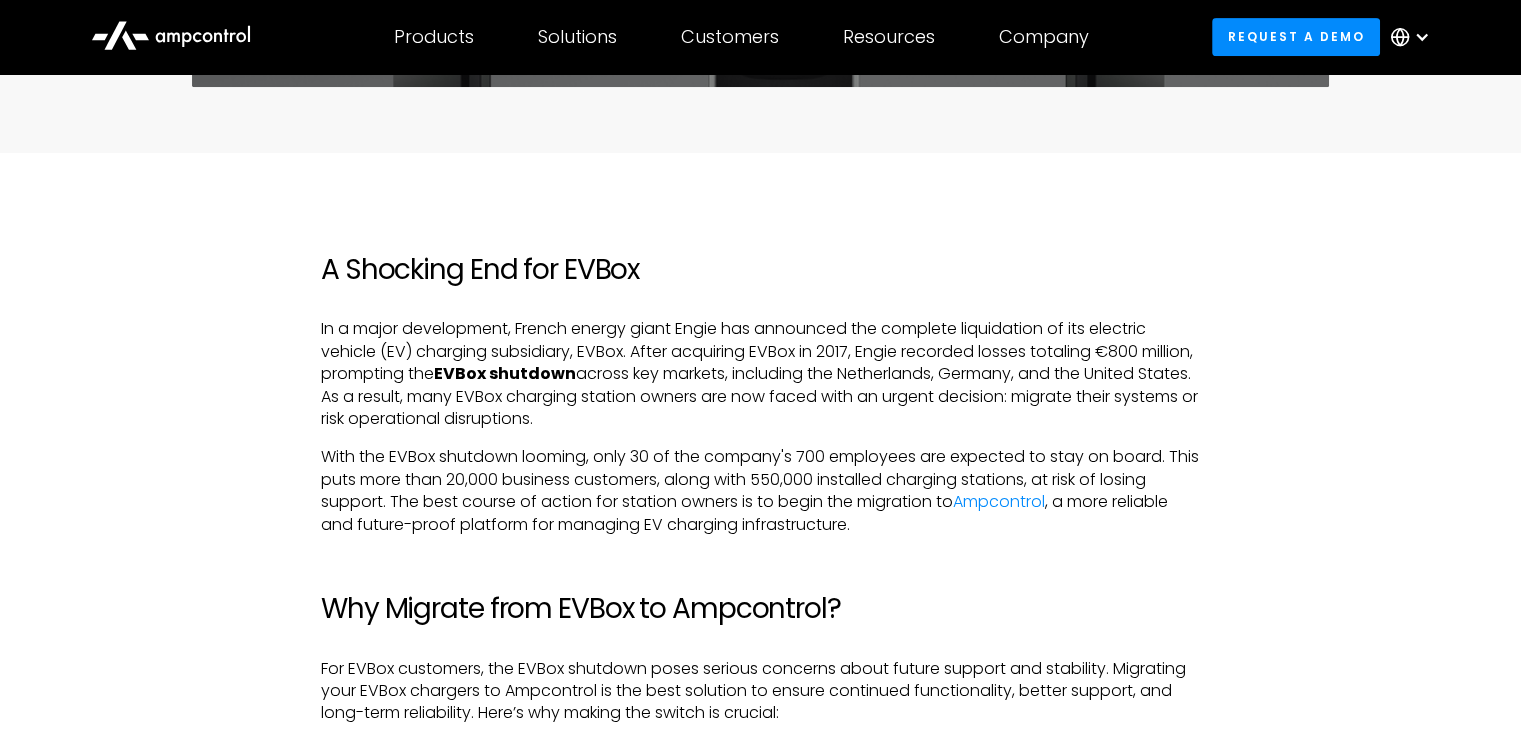 scroll, scrollTop: 1000, scrollLeft: 0, axis: vertical 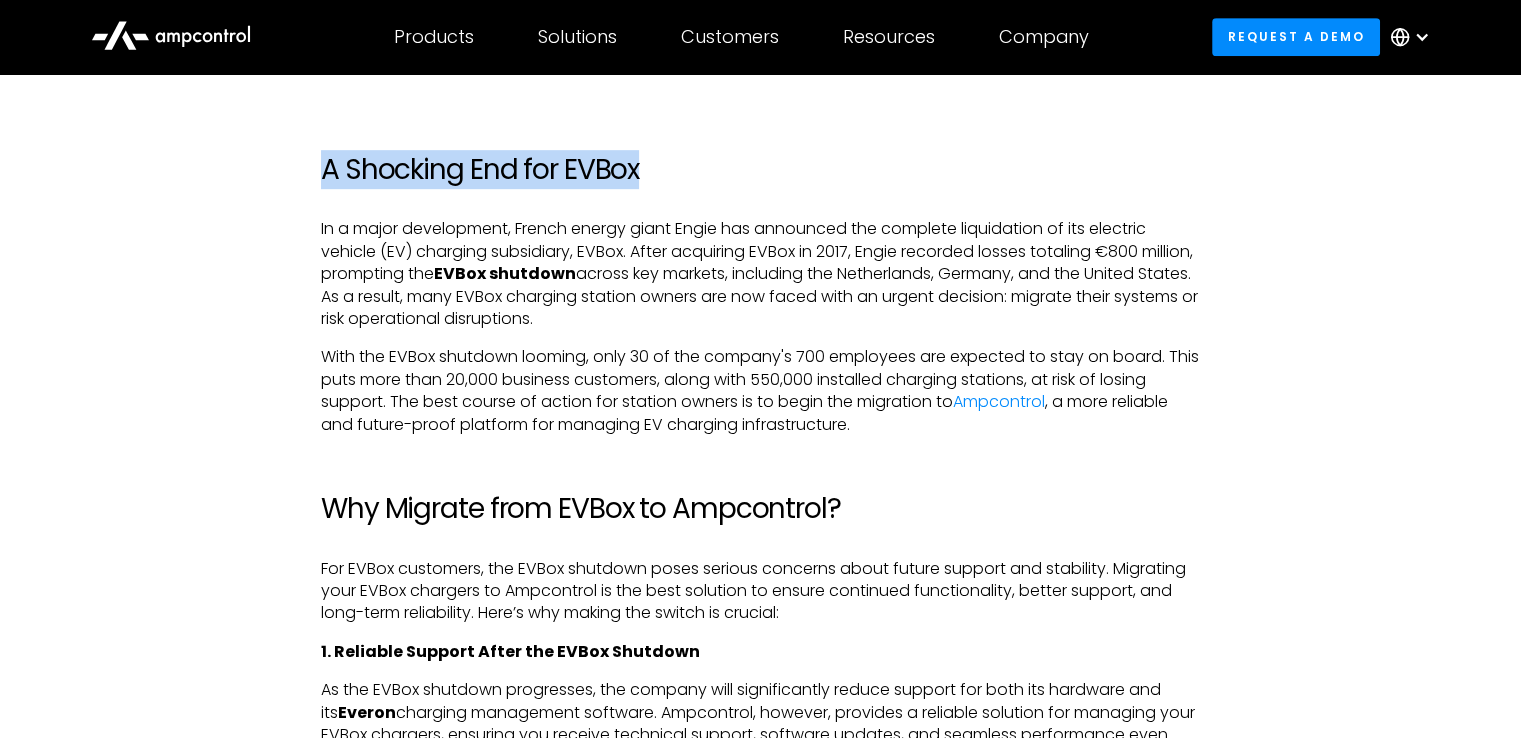 drag, startPoint x: 416, startPoint y: 165, endPoint x: 803, endPoint y: 164, distance: 387.00128 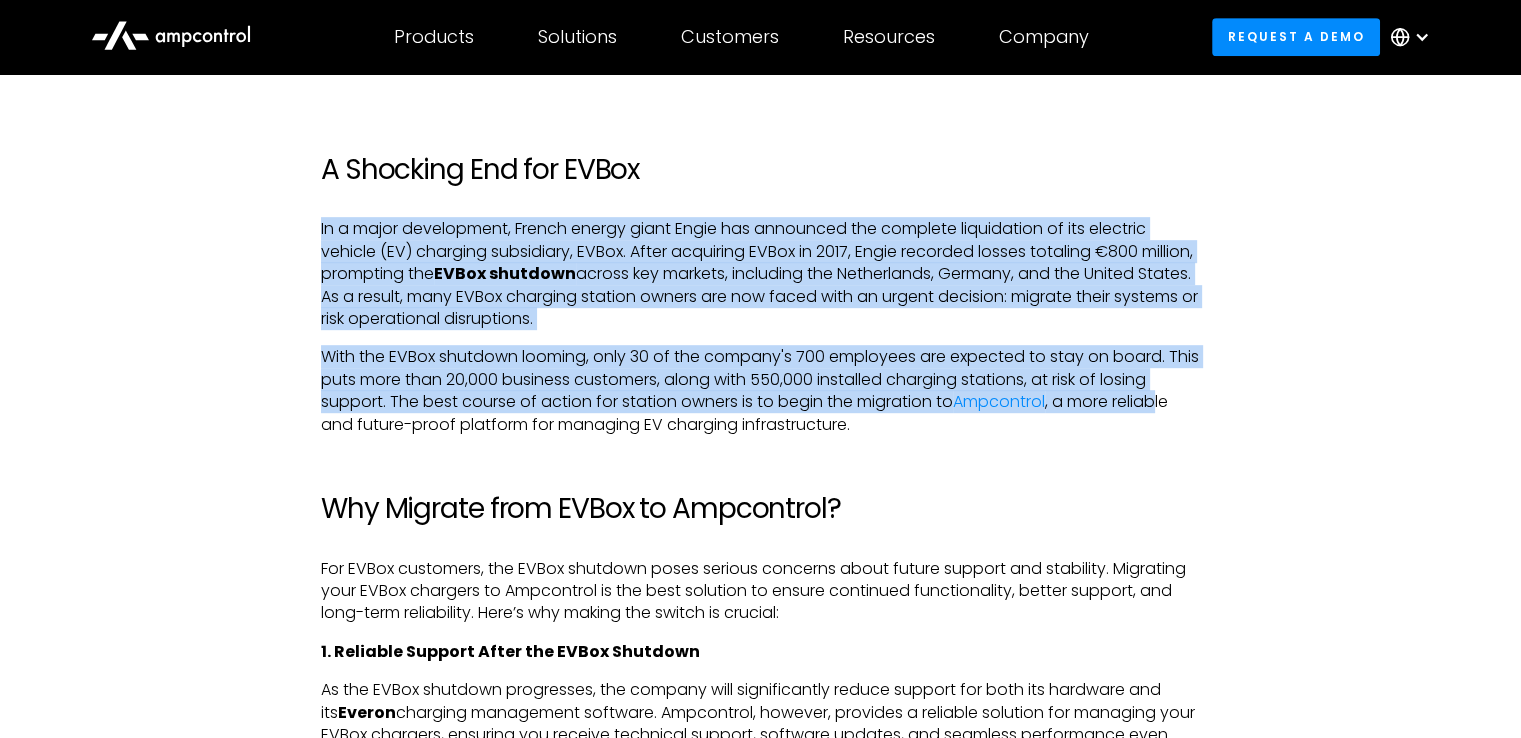 drag, startPoint x: 377, startPoint y: 237, endPoint x: 1168, endPoint y: 405, distance: 808.6439 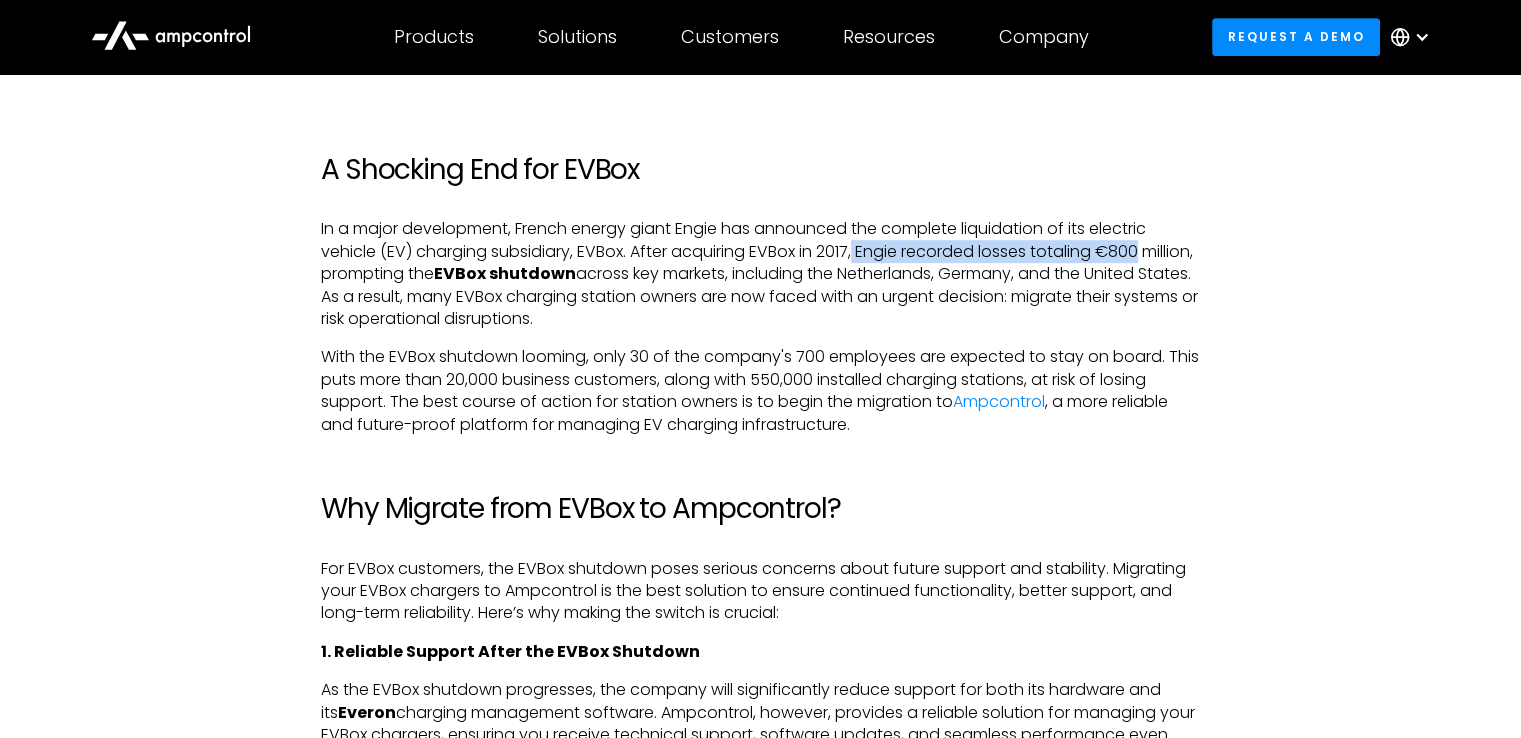 drag, startPoint x: 912, startPoint y: 254, endPoint x: 1210, endPoint y: 249, distance: 298.04193 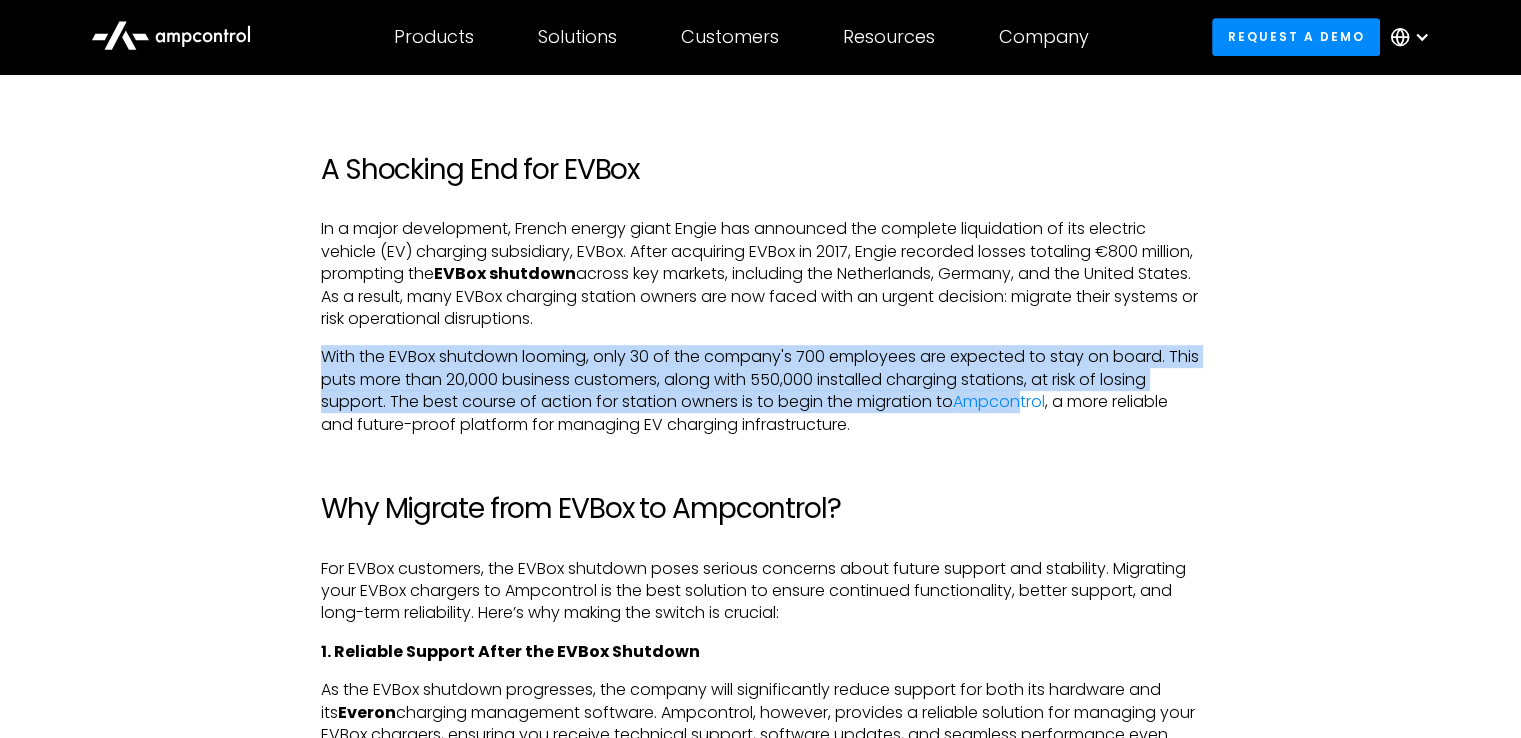 drag, startPoint x: 646, startPoint y: 386, endPoint x: 1025, endPoint y: 414, distance: 380.0329 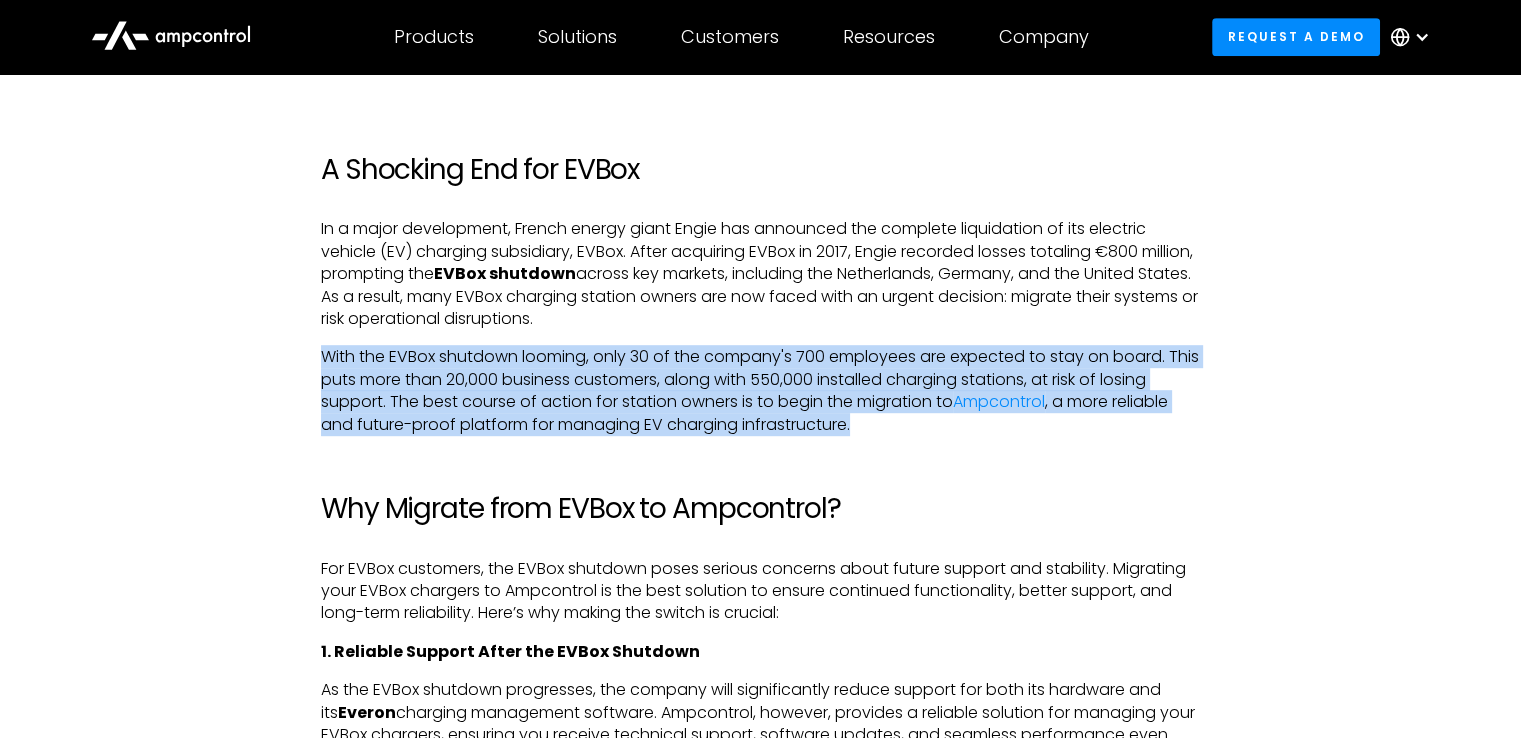 click on "With the EVBox shutdown looming, only 30 of the company's 700 employees are expected to stay on board. This puts more than 20,000 business customers, along with 550,000 installed charging stations, at risk of losing support. The best course of action for station owners is to begin the migration to  Ampcontrol , a more reliable and future-proof platform for managing EV charging infrastructure." at bounding box center [760, 391] 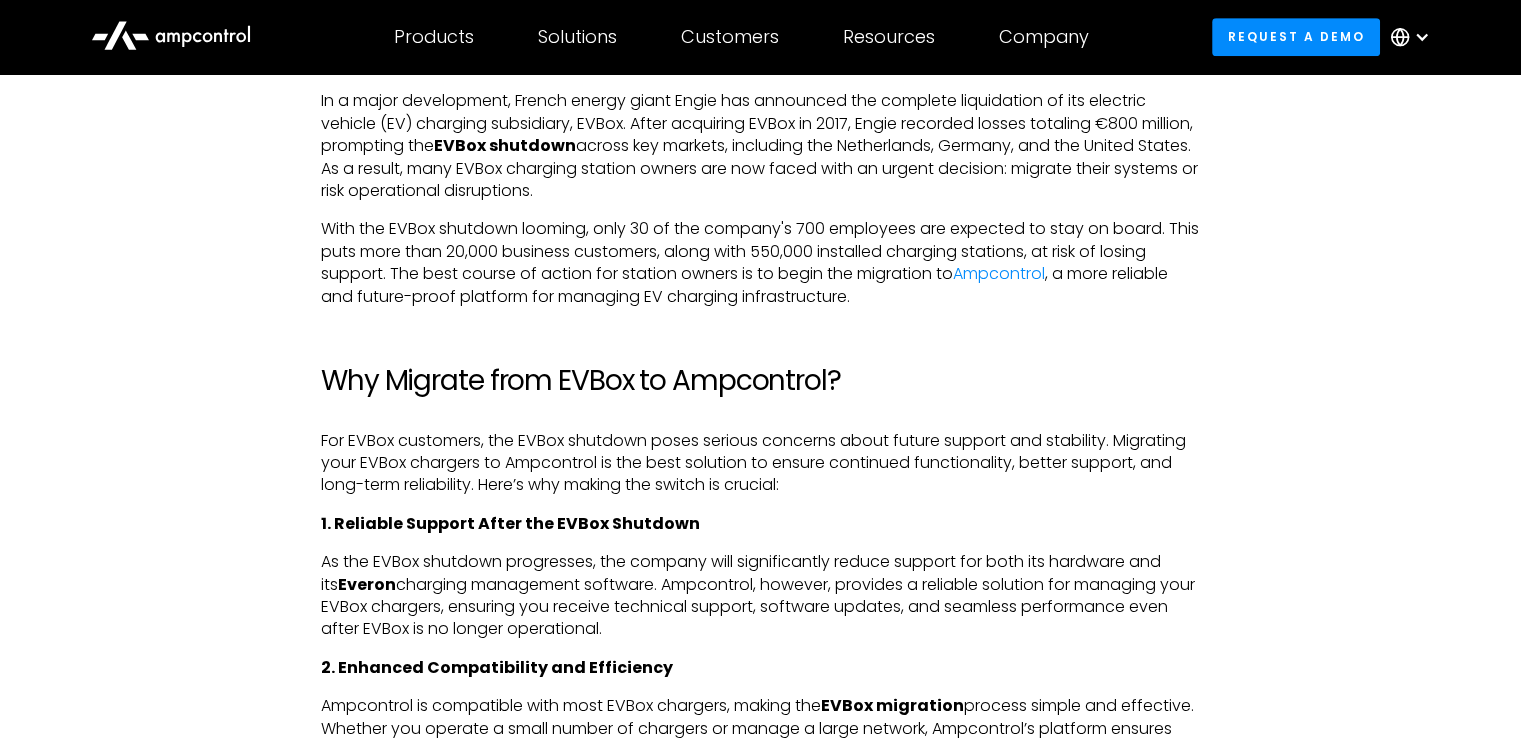 scroll, scrollTop: 1200, scrollLeft: 0, axis: vertical 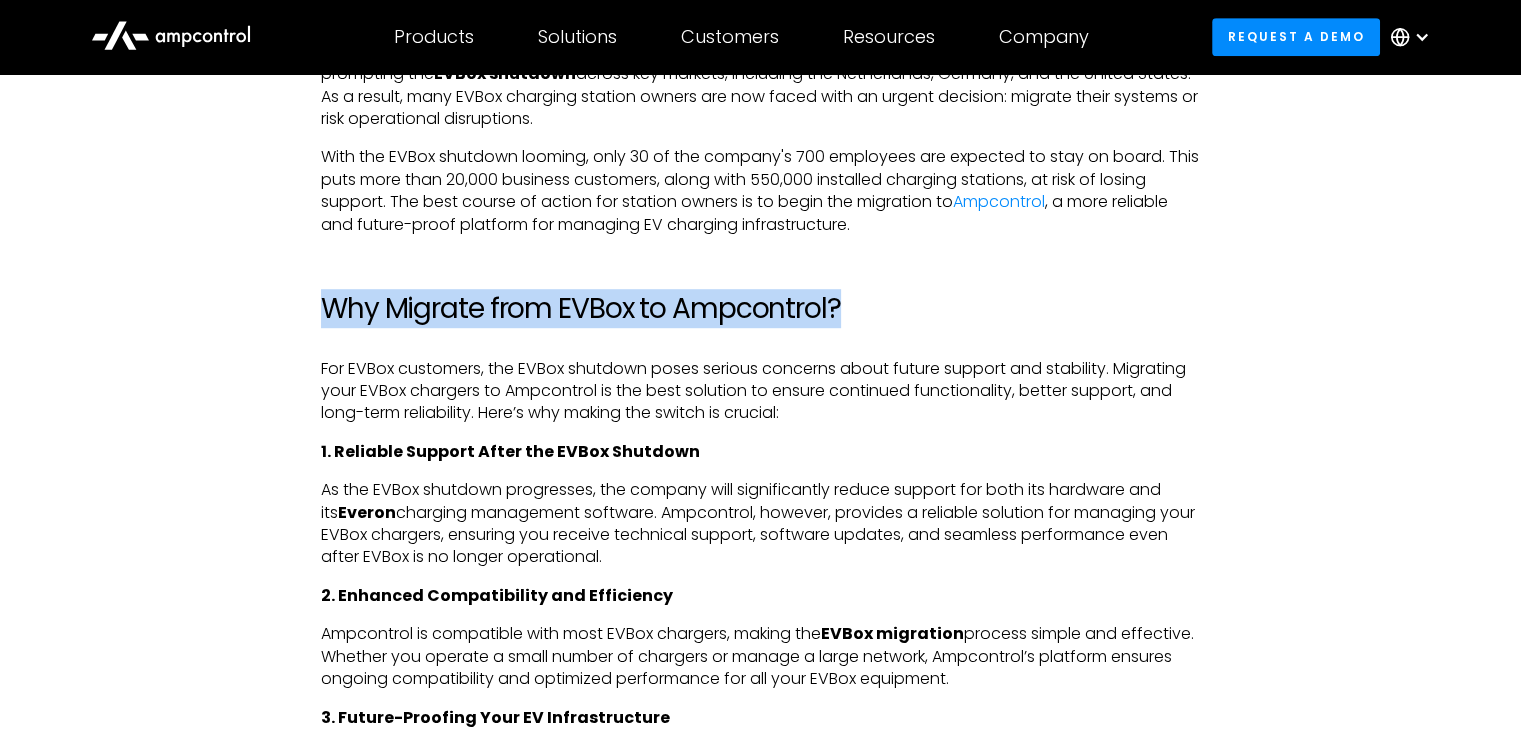 drag, startPoint x: 1009, startPoint y: 317, endPoint x: 1043, endPoint y: 317, distance: 34 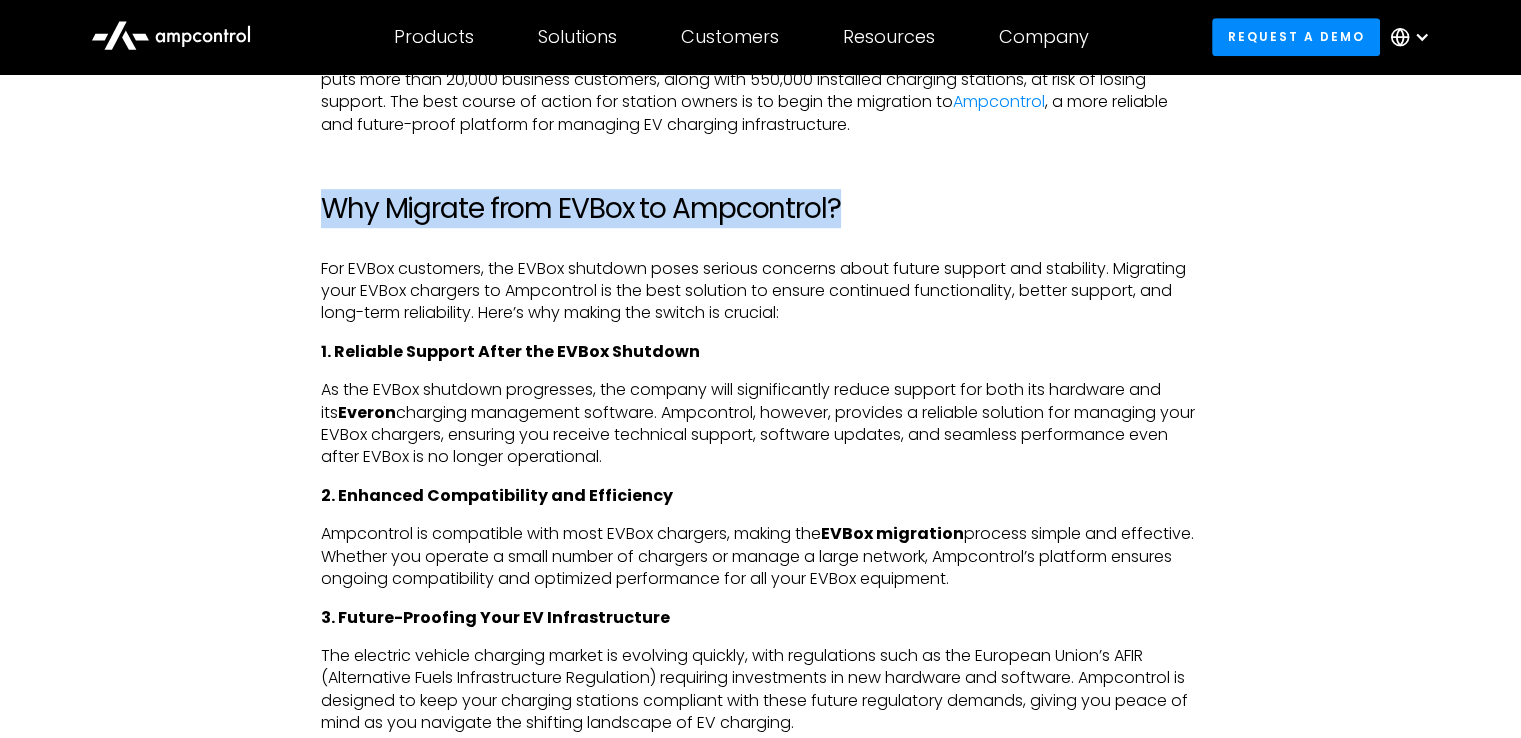 click on "••• ••••• •••••••••• ••• ••••• •••••••• ••••• ••••••• •••••••• ••••• •••••• ••••••• ••• •••••••••• ••••••••• •••• ••••• •••••••• •• •••••••••• •• ••• •••• •••••••• •• •••••• ••••••••• •••••••••••••• •••••• •••••••• ••• ••••••••• •••••••••••• •••••• ••• •••••• ••• •••••• •• ••••••••" at bounding box center [760, 291] 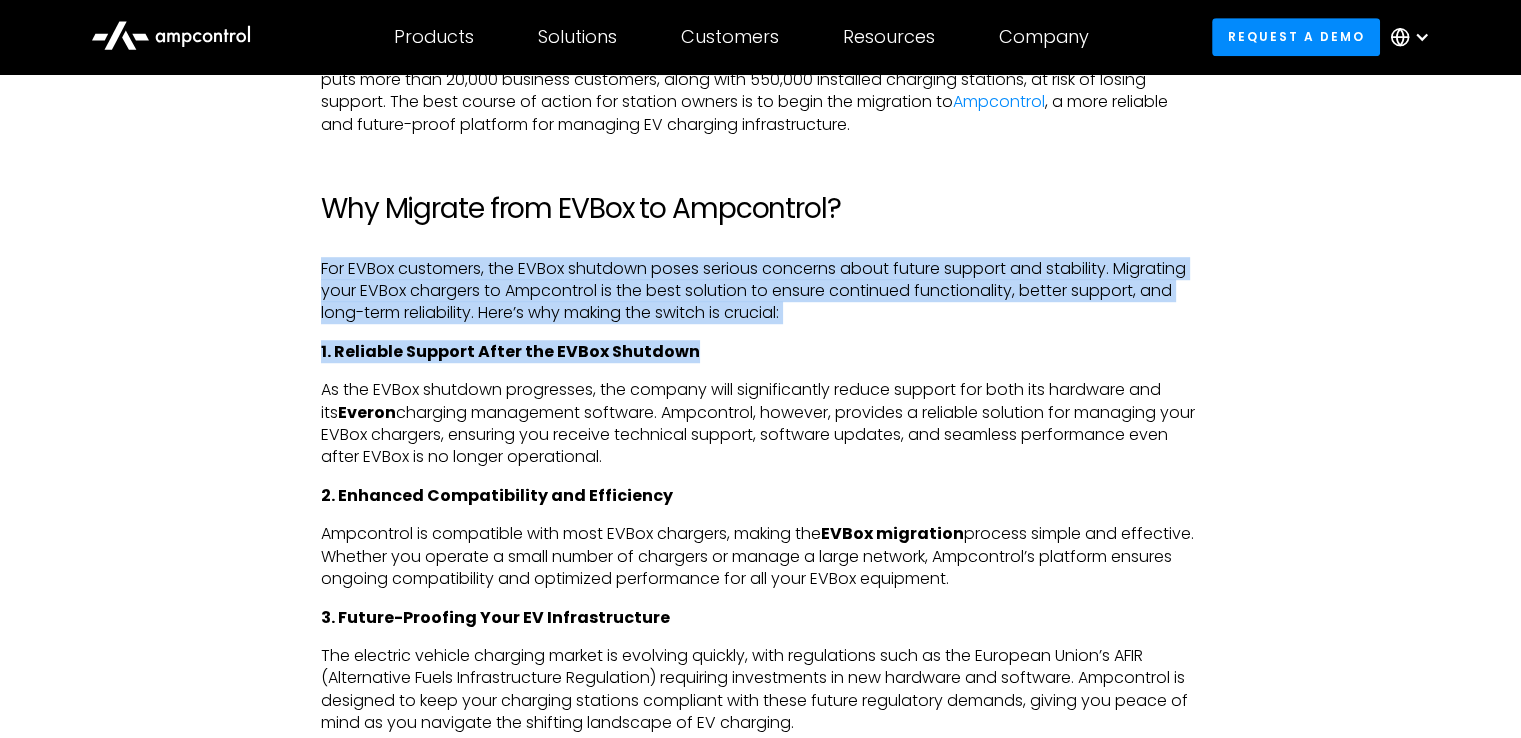 drag, startPoint x: 608, startPoint y: 305, endPoint x: 1000, endPoint y: 357, distance: 395.43393 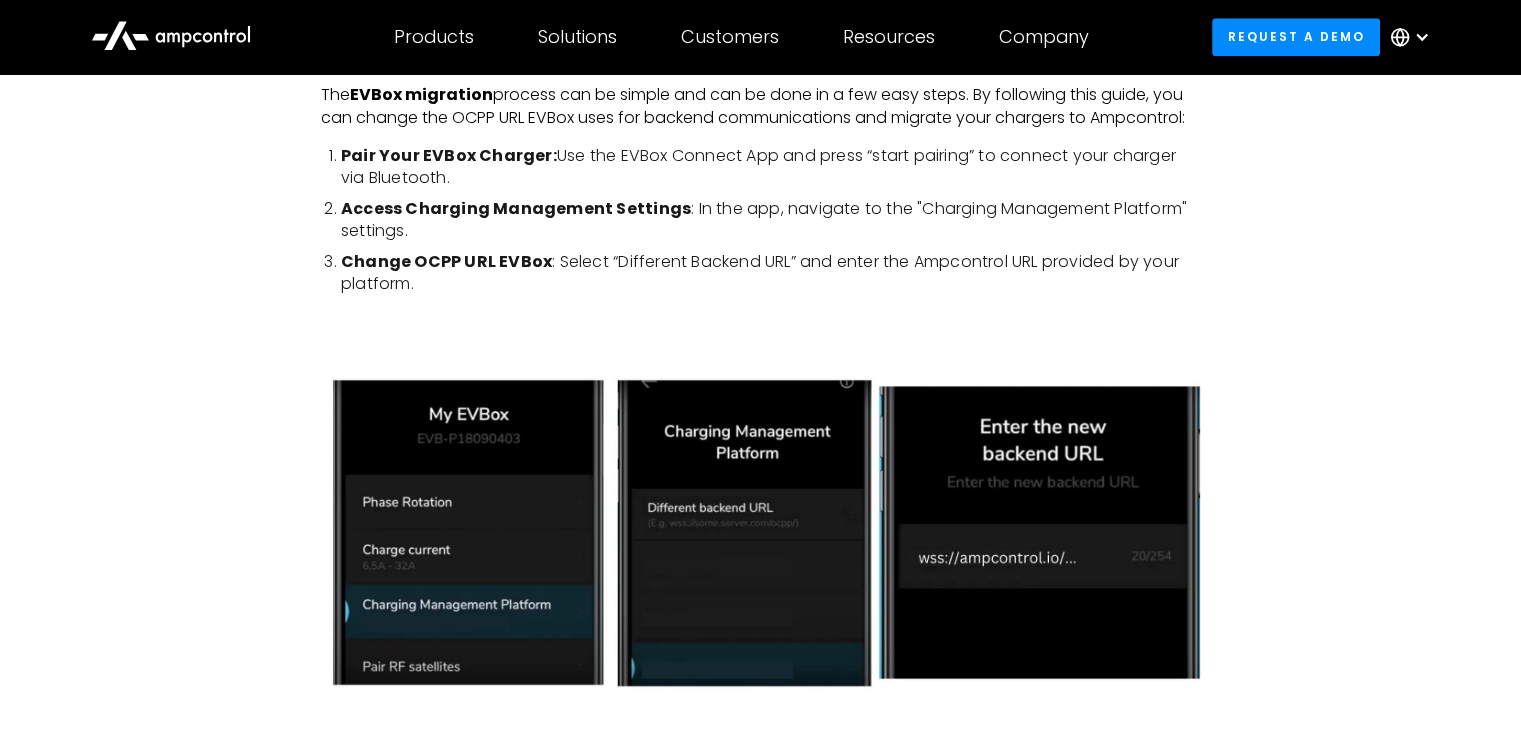 scroll, scrollTop: 1900, scrollLeft: 0, axis: vertical 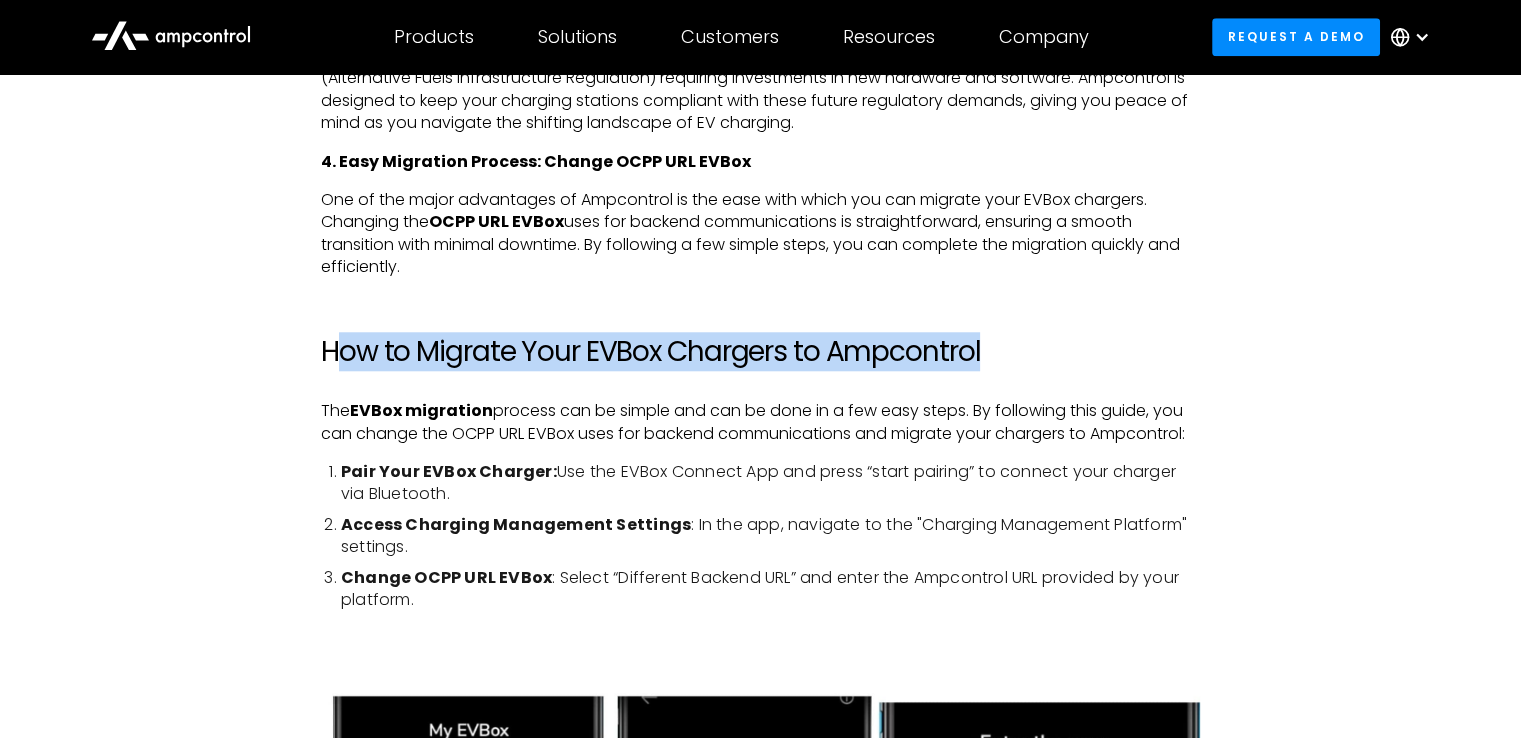 drag, startPoint x: 340, startPoint y: 353, endPoint x: 1268, endPoint y: 343, distance: 928.0539 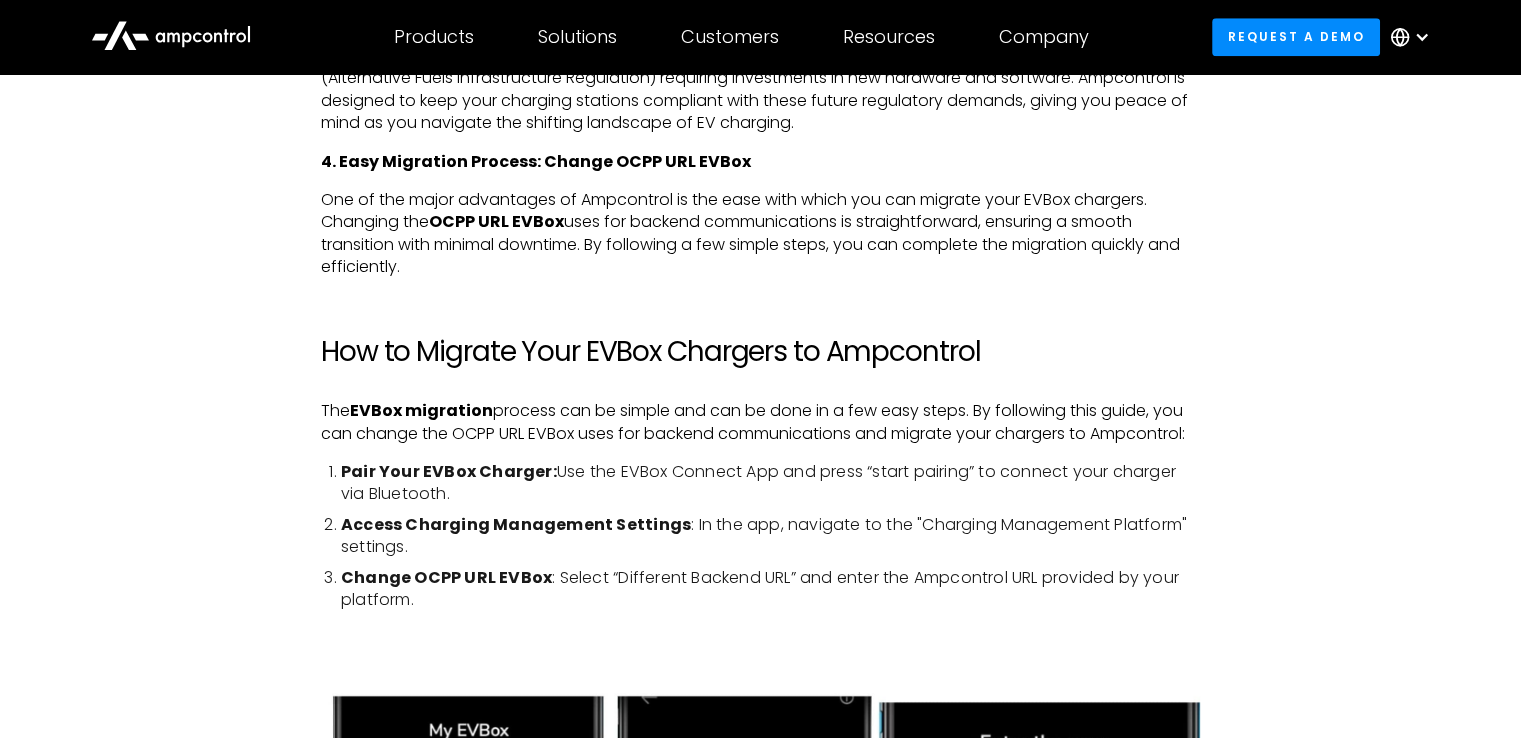 scroll, scrollTop: 2000, scrollLeft: 0, axis: vertical 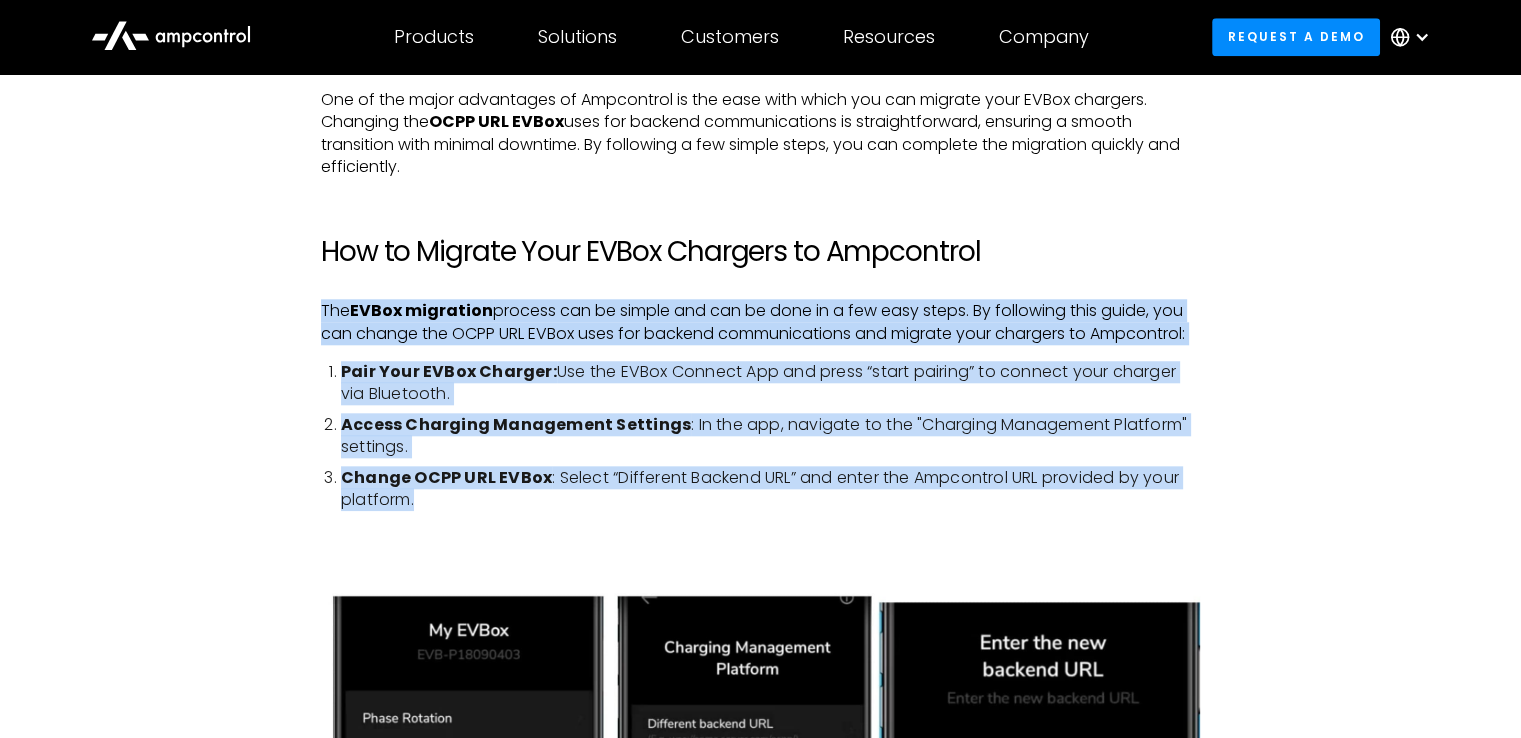 drag, startPoint x: 330, startPoint y: 311, endPoint x: 1436, endPoint y: 493, distance: 1120.8746 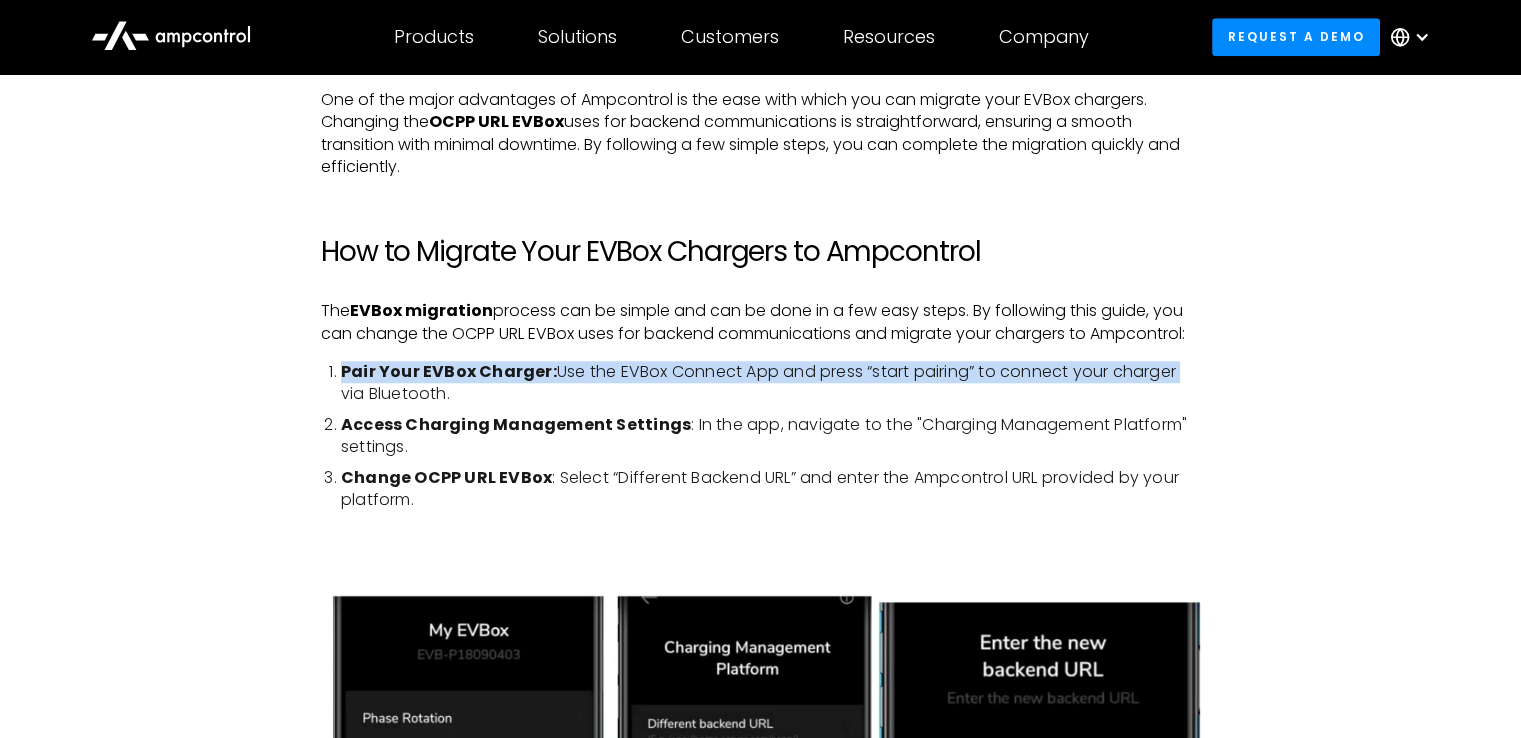 drag, startPoint x: 1236, startPoint y: 376, endPoint x: 323, endPoint y: 389, distance: 913.0925 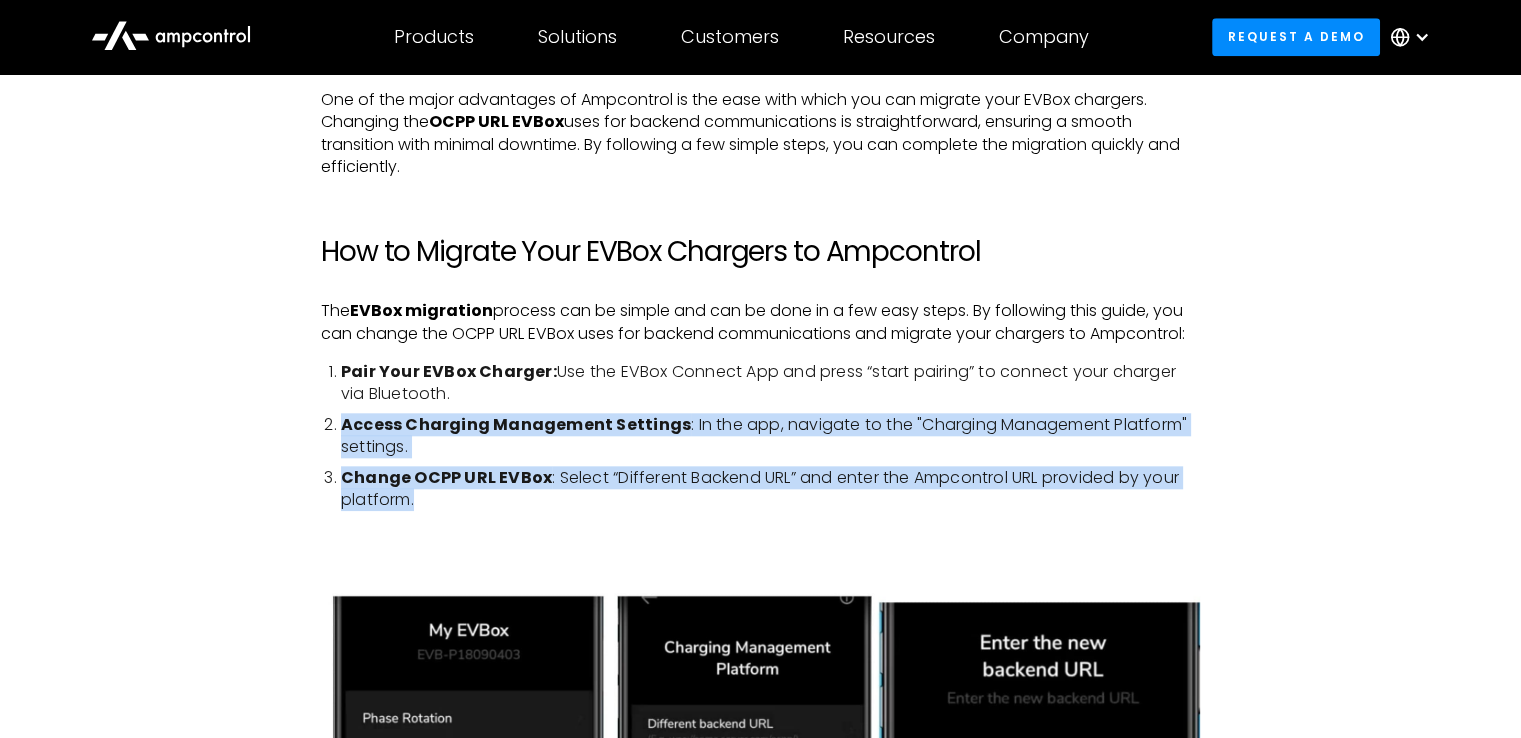 drag, startPoint x: 340, startPoint y: 425, endPoint x: 1026, endPoint y: 494, distance: 689.46136 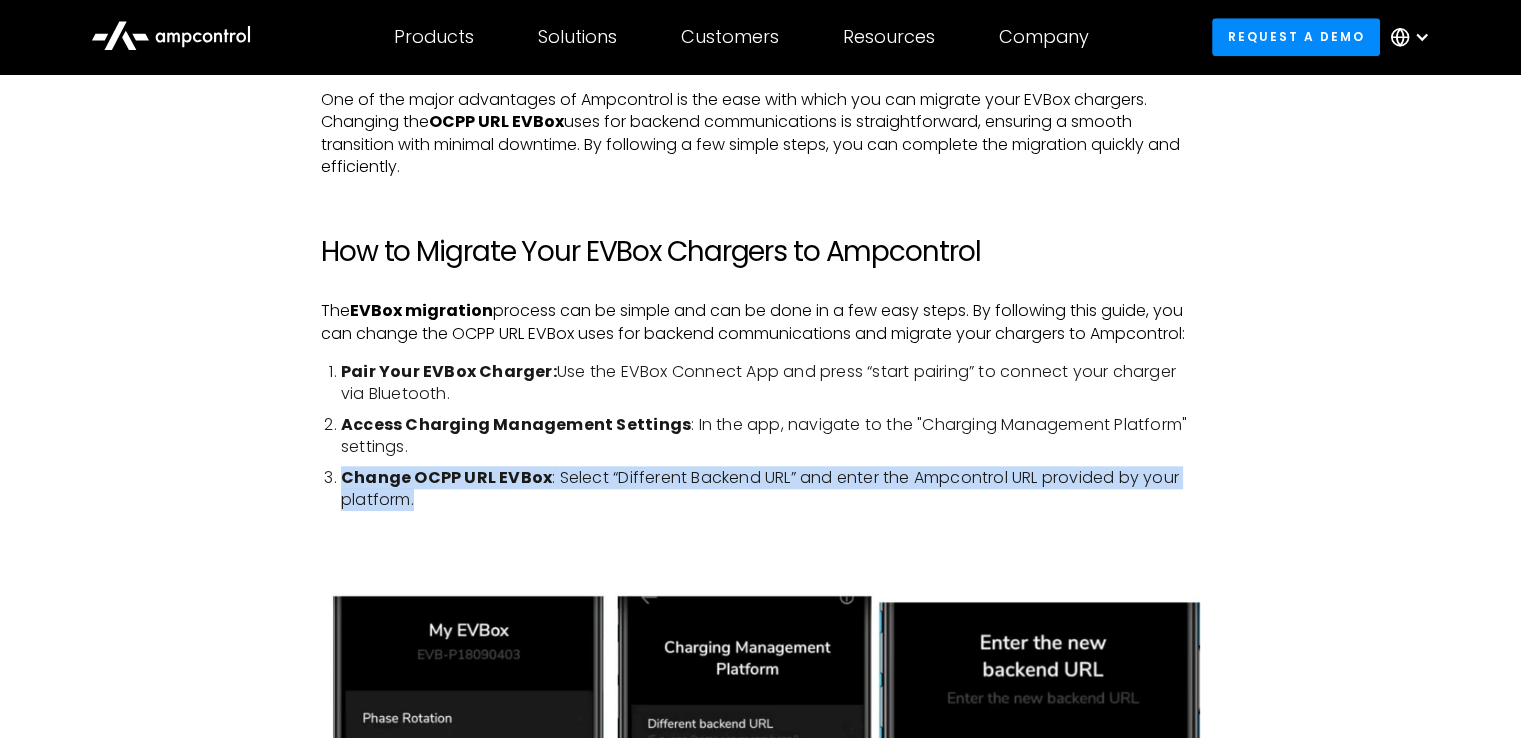 drag, startPoint x: 468, startPoint y: 492, endPoint x: 567, endPoint y: 501, distance: 99.40825 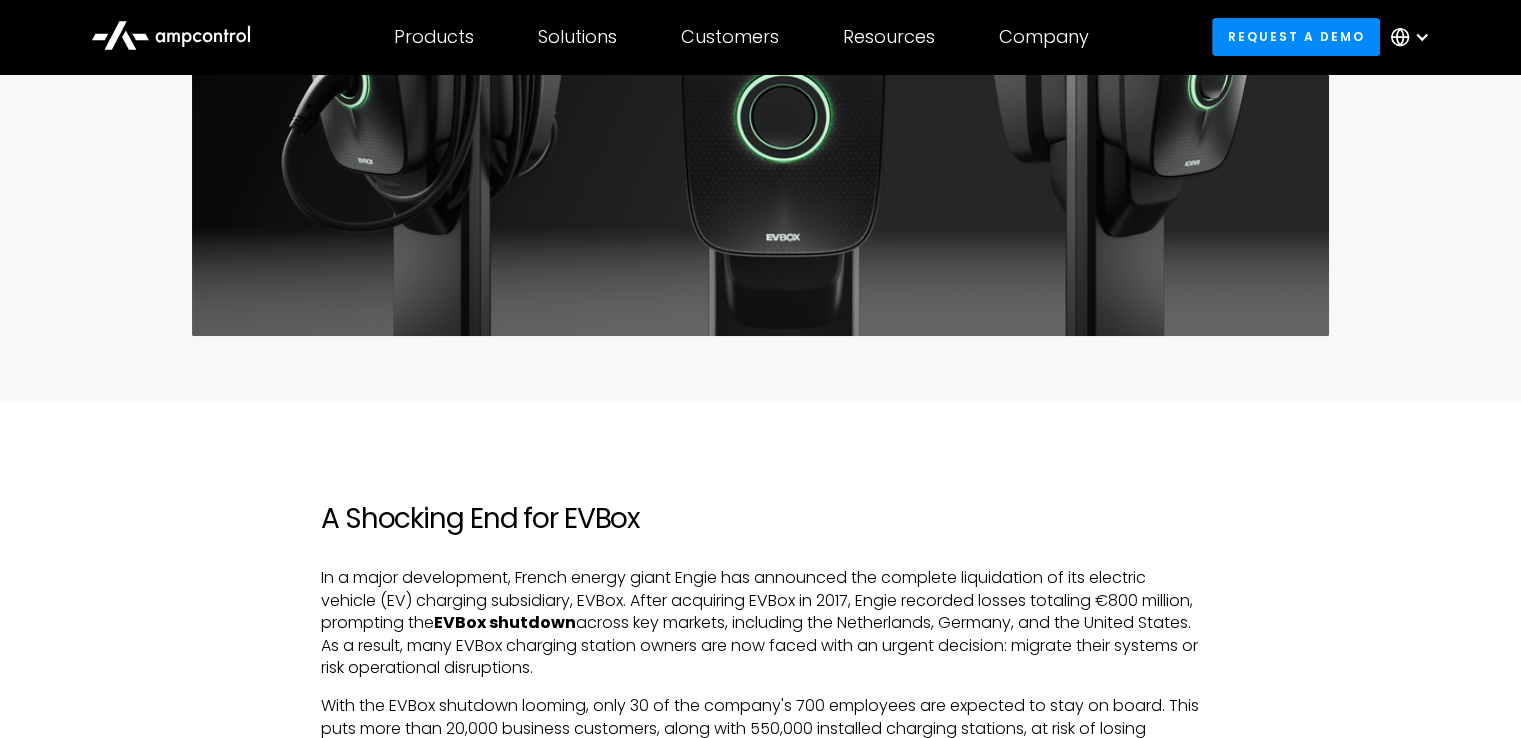 scroll, scrollTop: 800, scrollLeft: 0, axis: vertical 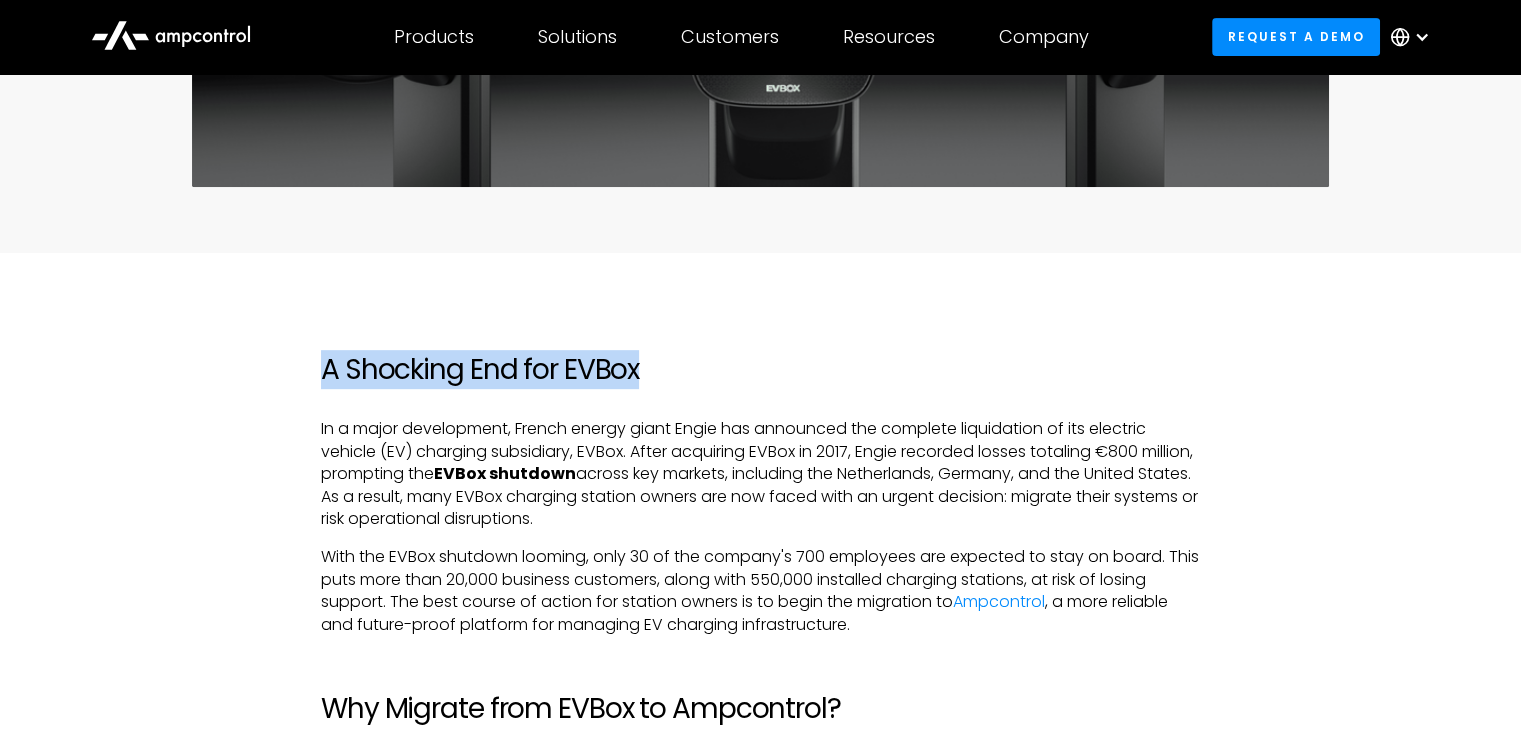 drag, startPoint x: 371, startPoint y: 373, endPoint x: 716, endPoint y: 375, distance: 345.0058 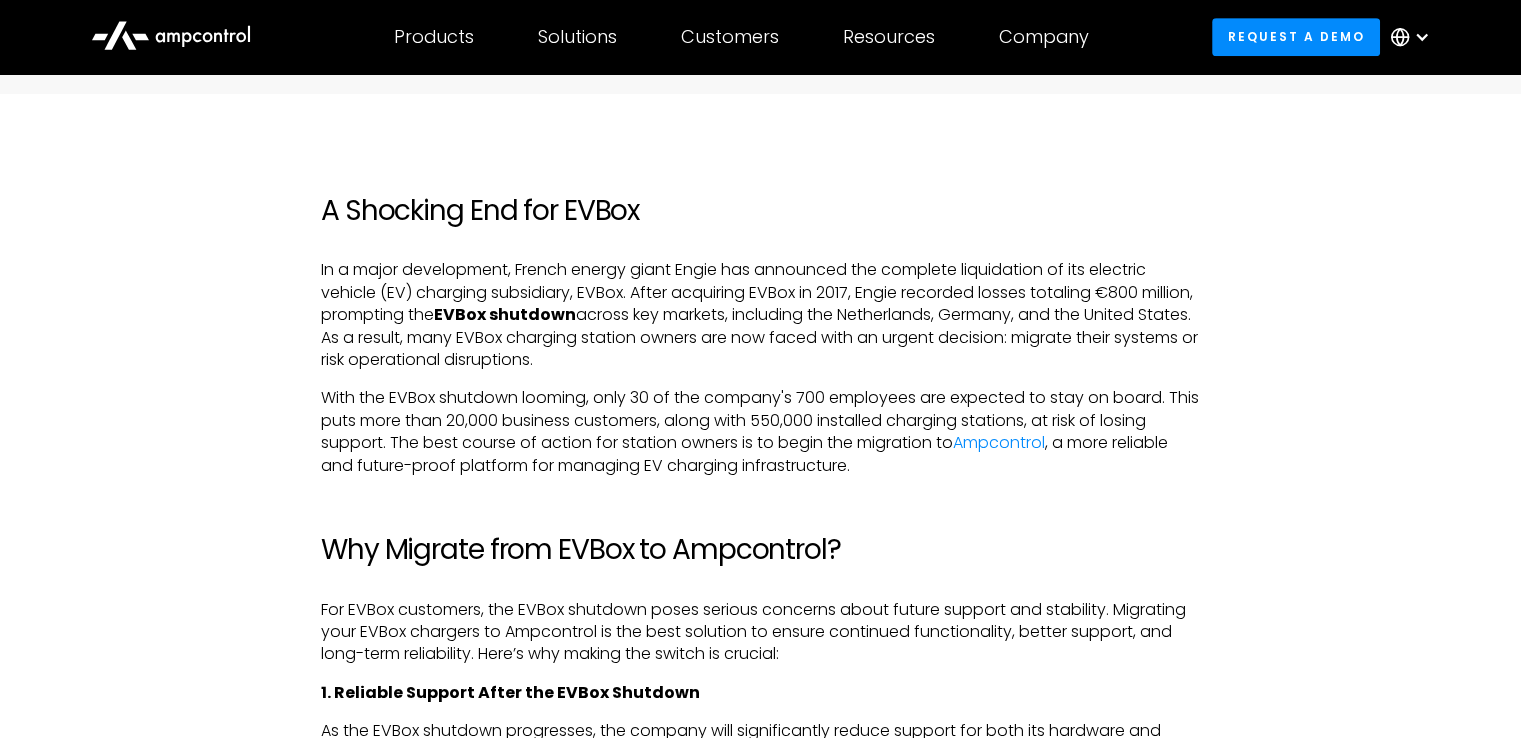 scroll, scrollTop: 1000, scrollLeft: 0, axis: vertical 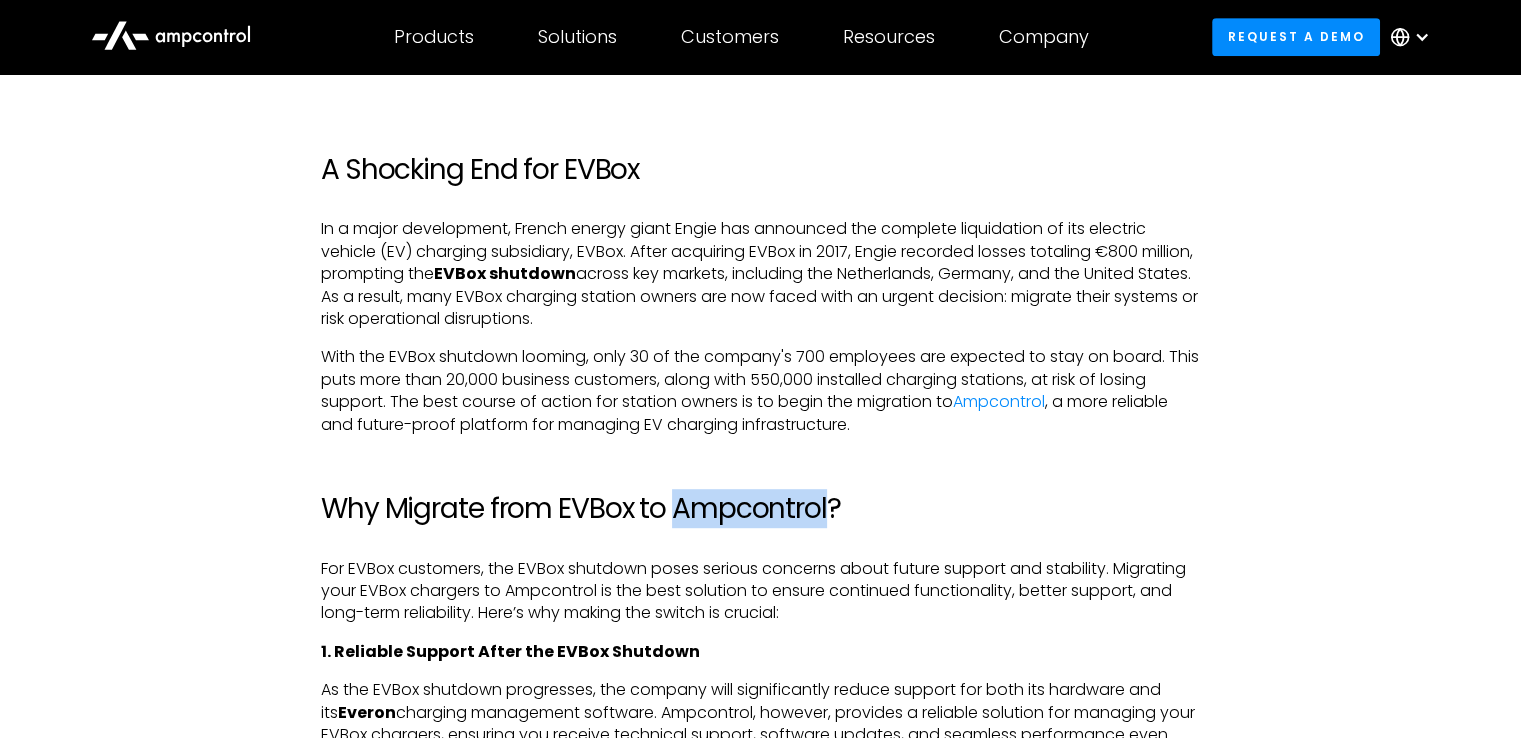 drag, startPoint x: 829, startPoint y: 505, endPoint x: 673, endPoint y: 503, distance: 156.01282 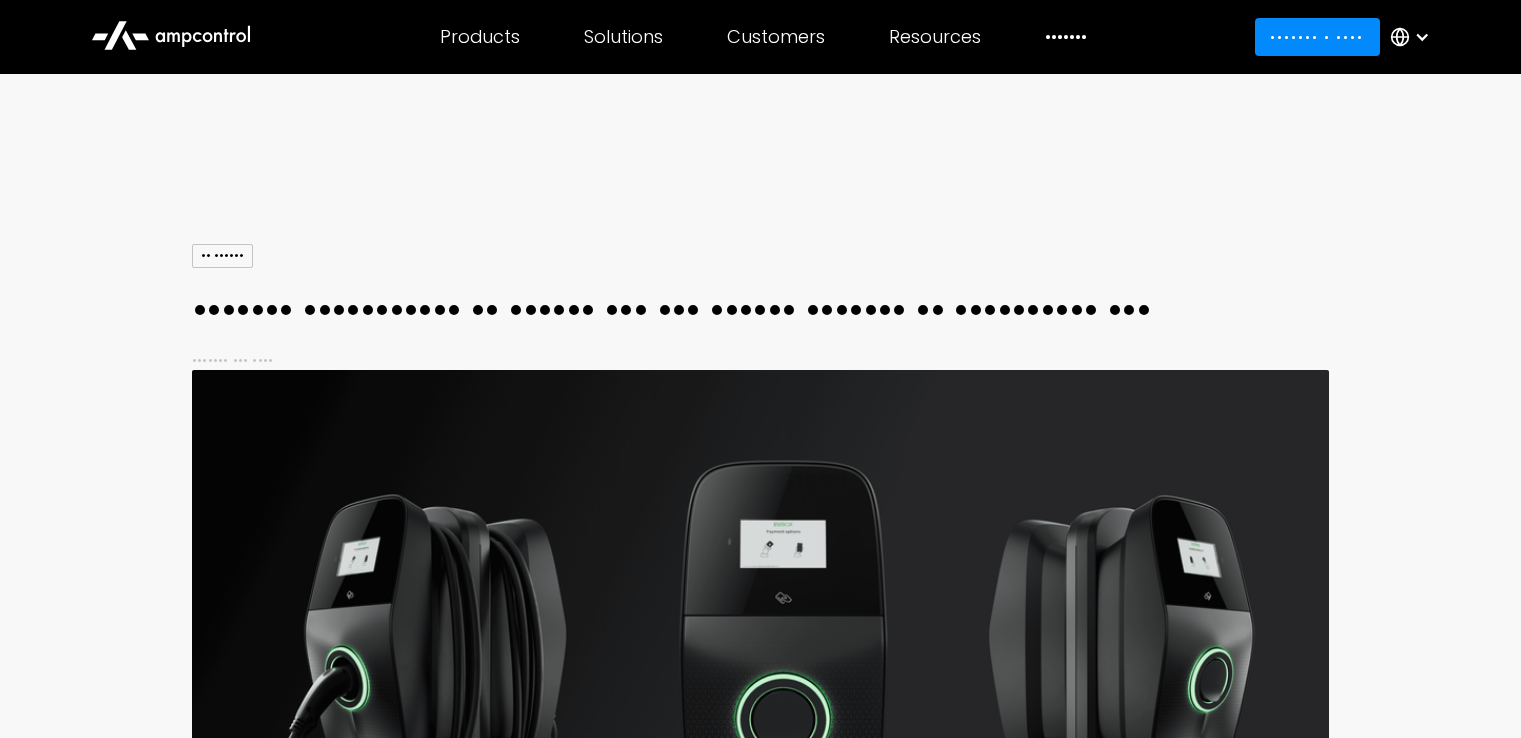 scroll, scrollTop: 0, scrollLeft: 0, axis: both 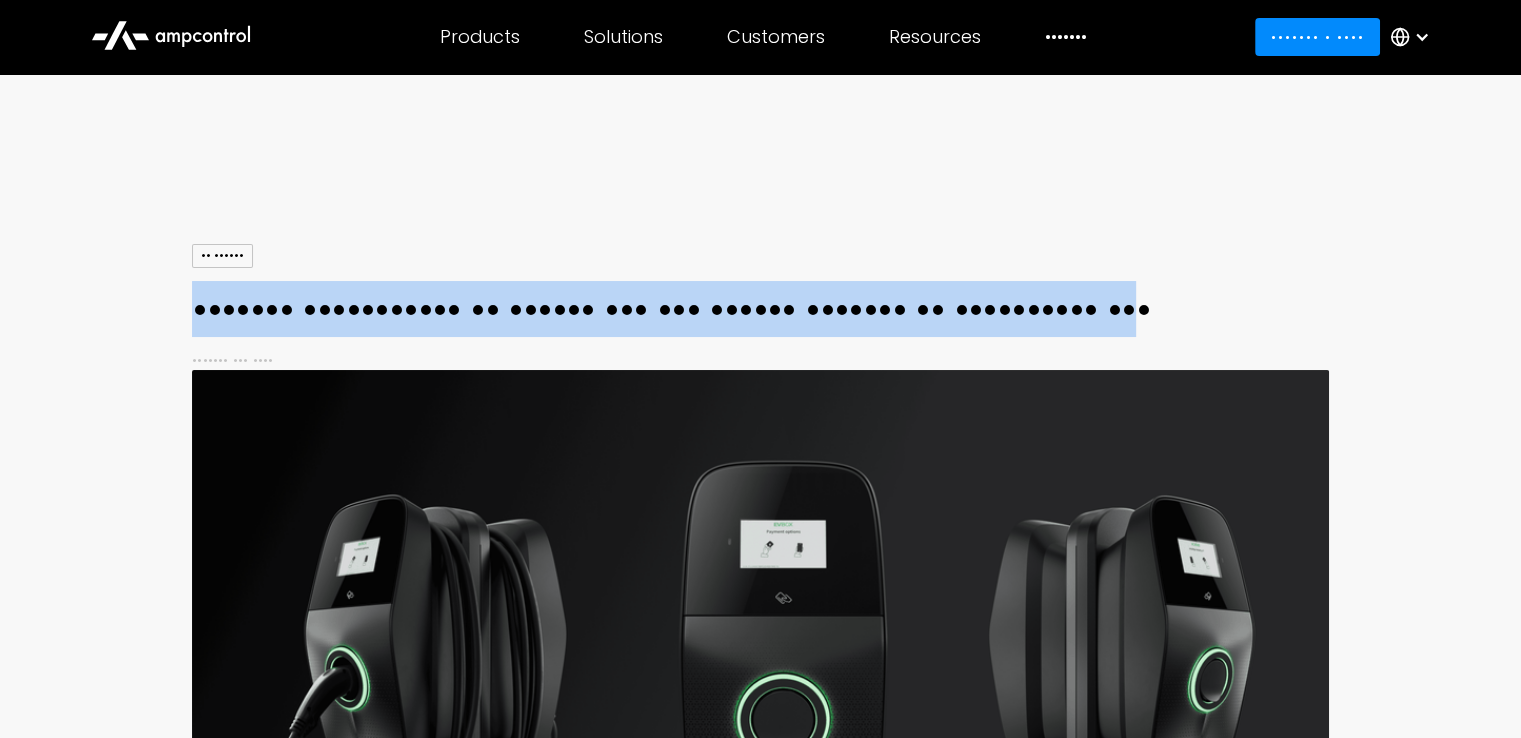 click on "••••••• ••••••••••• •• •••••• ••• ••• •••••• ••••••• •• •••••••••• •••" at bounding box center (760, 309) 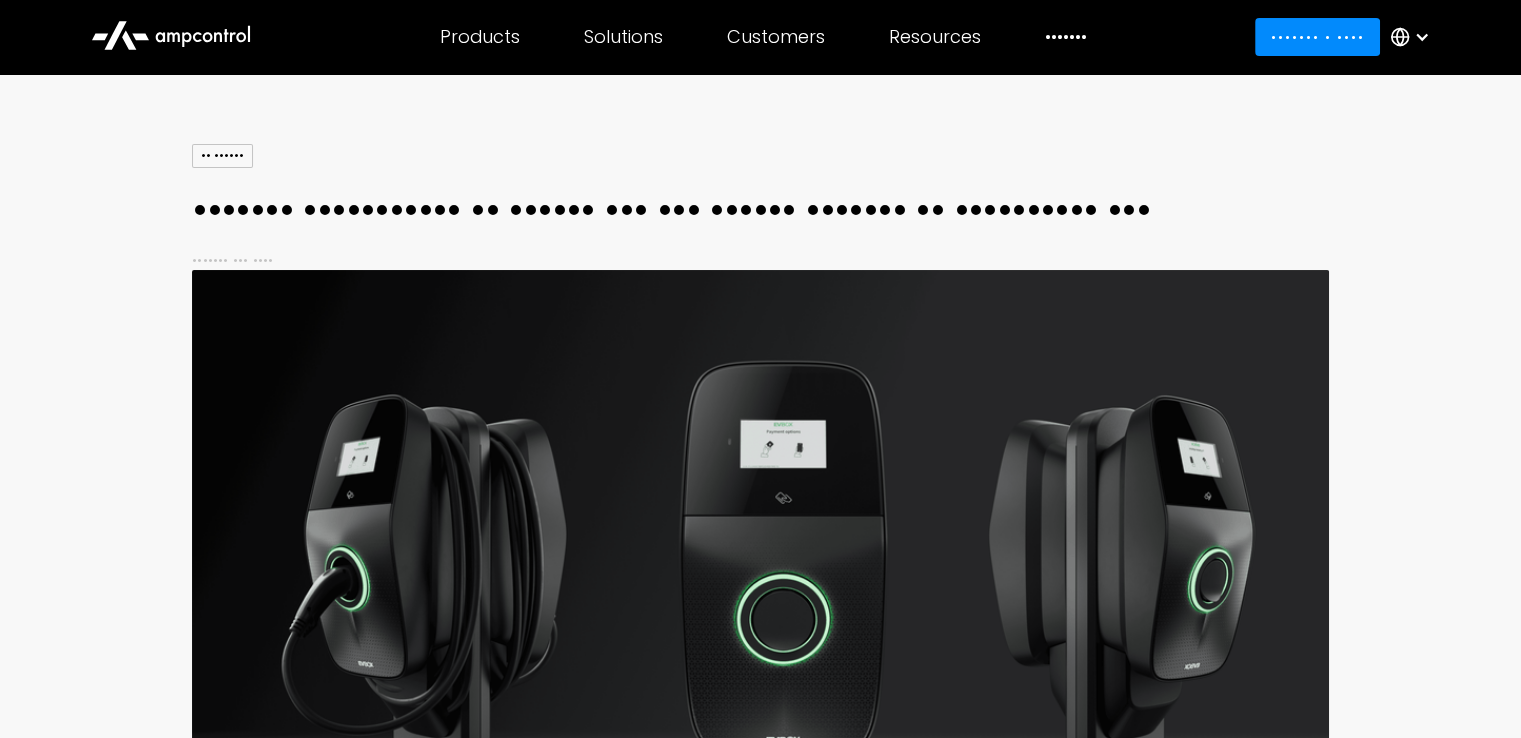 scroll, scrollTop: 171, scrollLeft: 0, axis: vertical 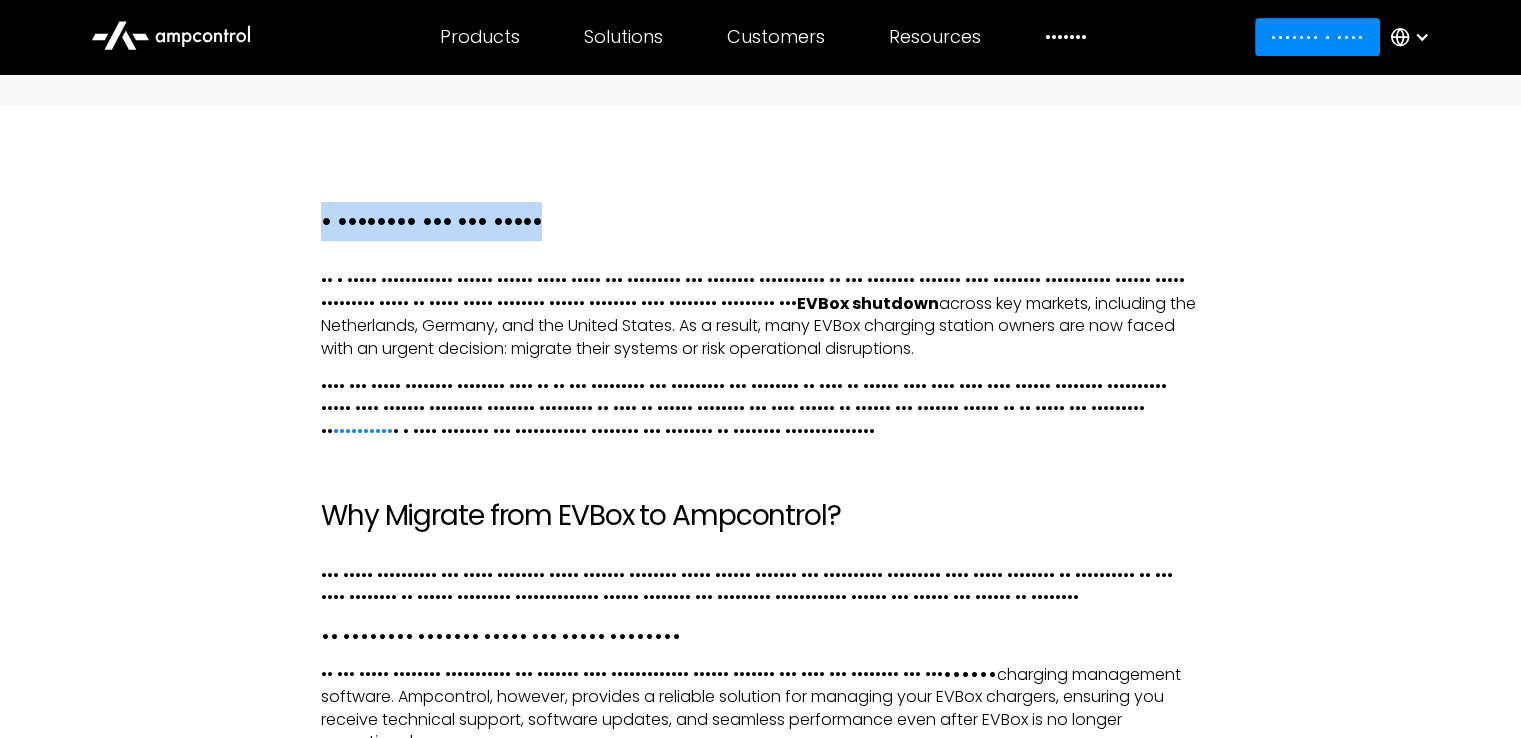 drag, startPoint x: 415, startPoint y: 271, endPoint x: 1007, endPoint y: 283, distance: 592.1216 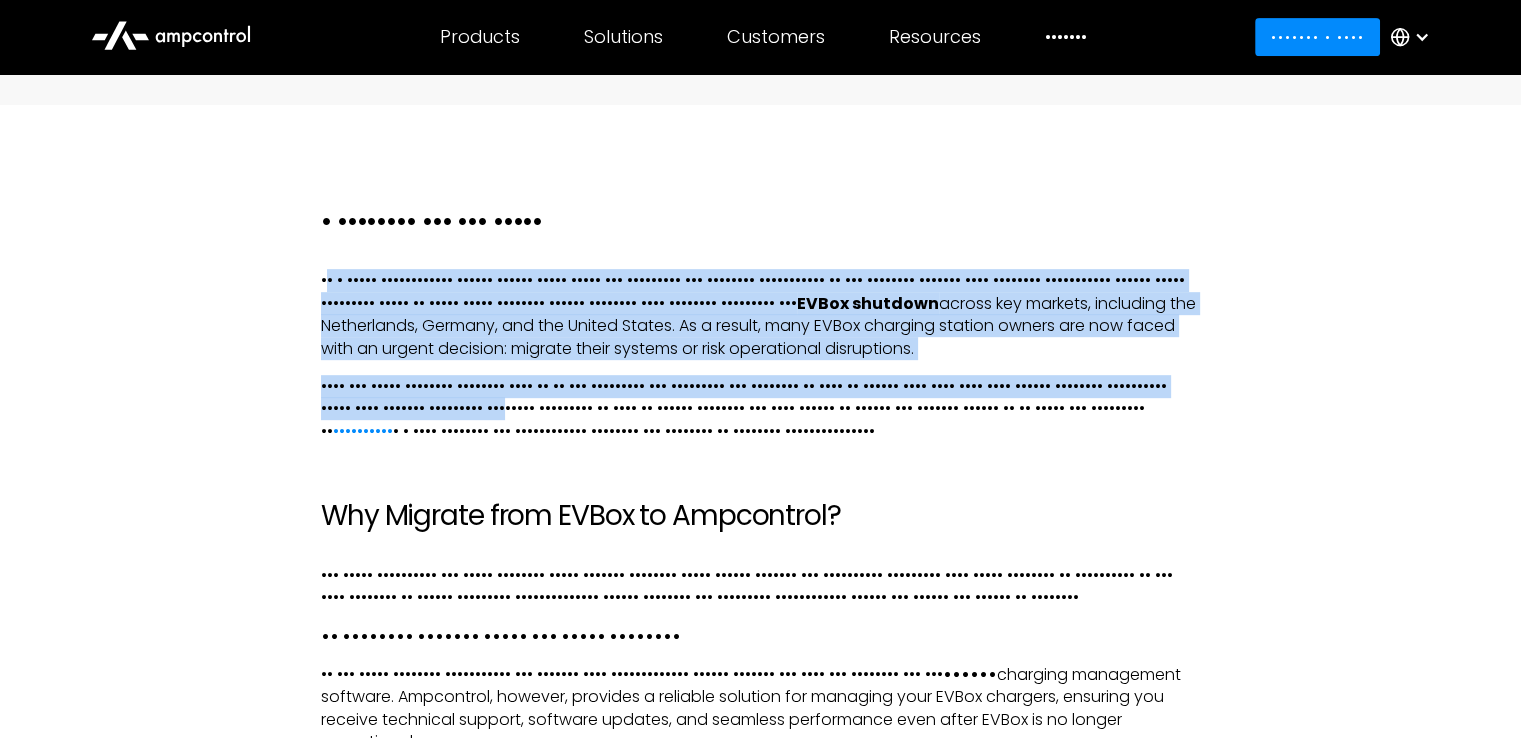 drag, startPoint x: 404, startPoint y: 334, endPoint x: 956, endPoint y: 483, distance: 571.75604 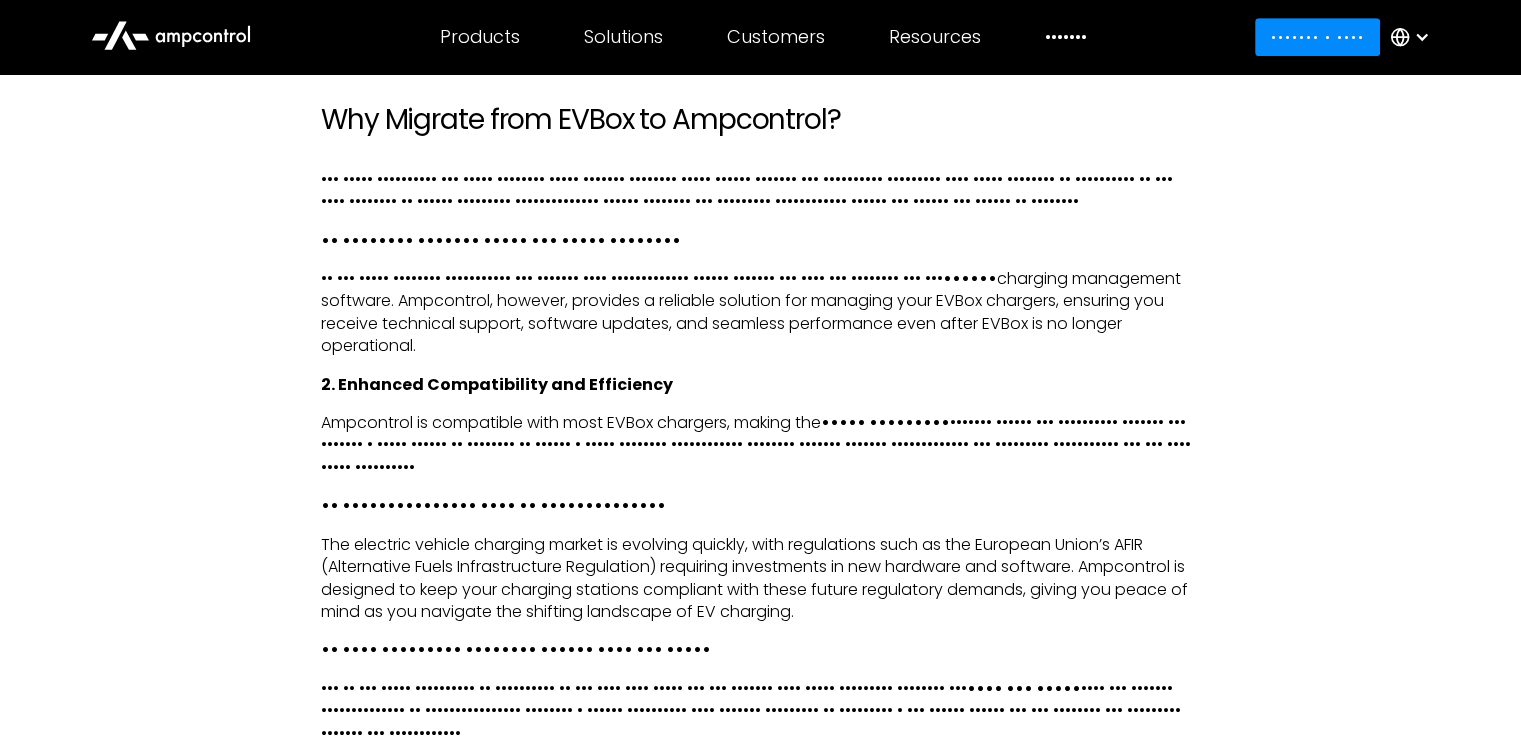 scroll, scrollTop: 1300, scrollLeft: 0, axis: vertical 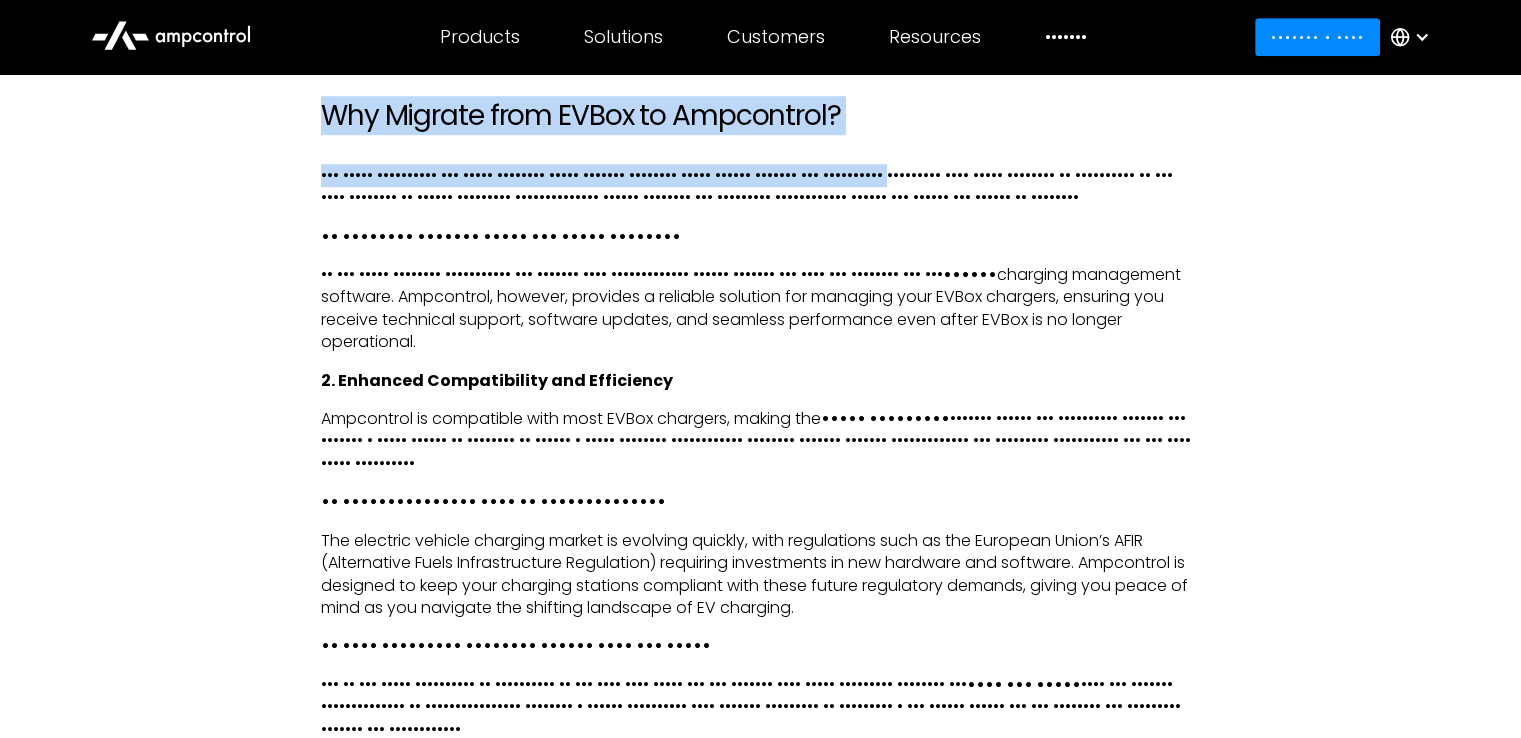 drag, startPoint x: 276, startPoint y: 198, endPoint x: 1124, endPoint y: 233, distance: 848.722 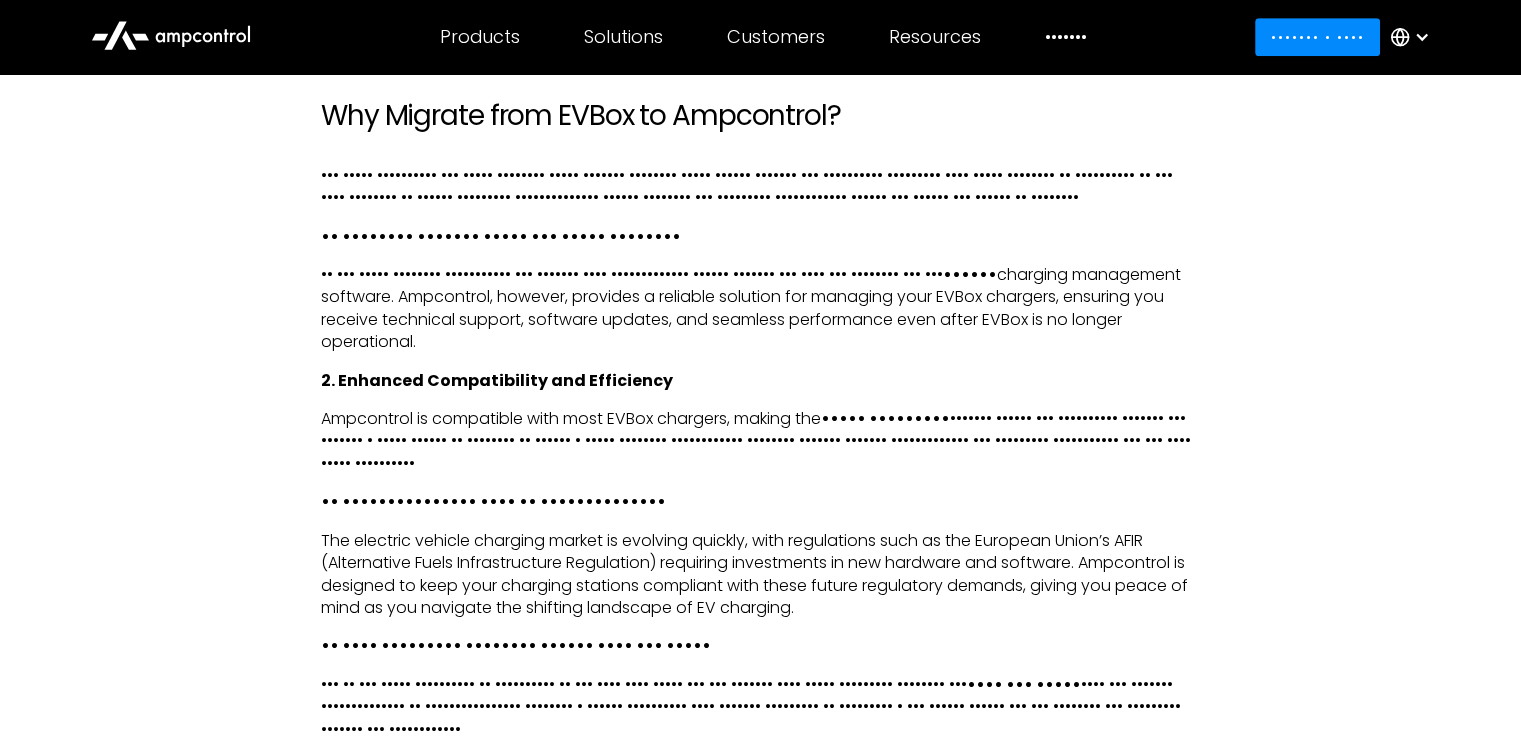 click on "• •••••••• ••• ••• ••••• •• • ••••• •••••••••••• •••••• •••••• ••••• ••••• ••• ••••••••• ••• •••••••• ••••••••••• •• ••• •••••••• ••••••• •••• •••••••• ••••••••••• •••••• ••••• ••••••••• ••••• •• ••••• ••••• •••••••• •••••• •••••••• •••• •••••••• ••••••••• •••  ••••• ••••••••  •••••• ••• •••••••• ••••••••• ••• •••••••••••• •••••••• ••• ••• •••••• ••••••• •• • ••••••• •••• ••••• •••••••• ••••••• •••••• ••• ••• ••••• •••• •• •••••• ••••••••• ••••••• ••••• ••••••• •• •••• ••••••••••• •••••••••••• •••• ••• ••••• •••••••• •••••••• •••• •• •• ••• ••••••••• ••• ••••••••• ••• •••••••• •• •••• •• •••••• •••• •••• •••• •••• •••••• •••••••• •••••••••• ••••• •••• ••••••• ••••••••• •••••••• ••••••••• •• •••• •• •••••• •••••••• ••• •••• •••••• •• •••••• ••• ••••••• •••••• •• •• ••••• ••• ••••••••• ••  •••••••••• • • •••• •••••••• ••• •••••••••••• •••••••• ••• •••••••• •• •••••••• ••••••••••••••• ••• ••••••• •••• ••••• •• ••••••••••• •• •••••••• ••••••• ••••• ••• ••••• •••••••• ••••••  ••••• ••••••••• •••• ••• ••••• •••" at bounding box center (760, 1279) 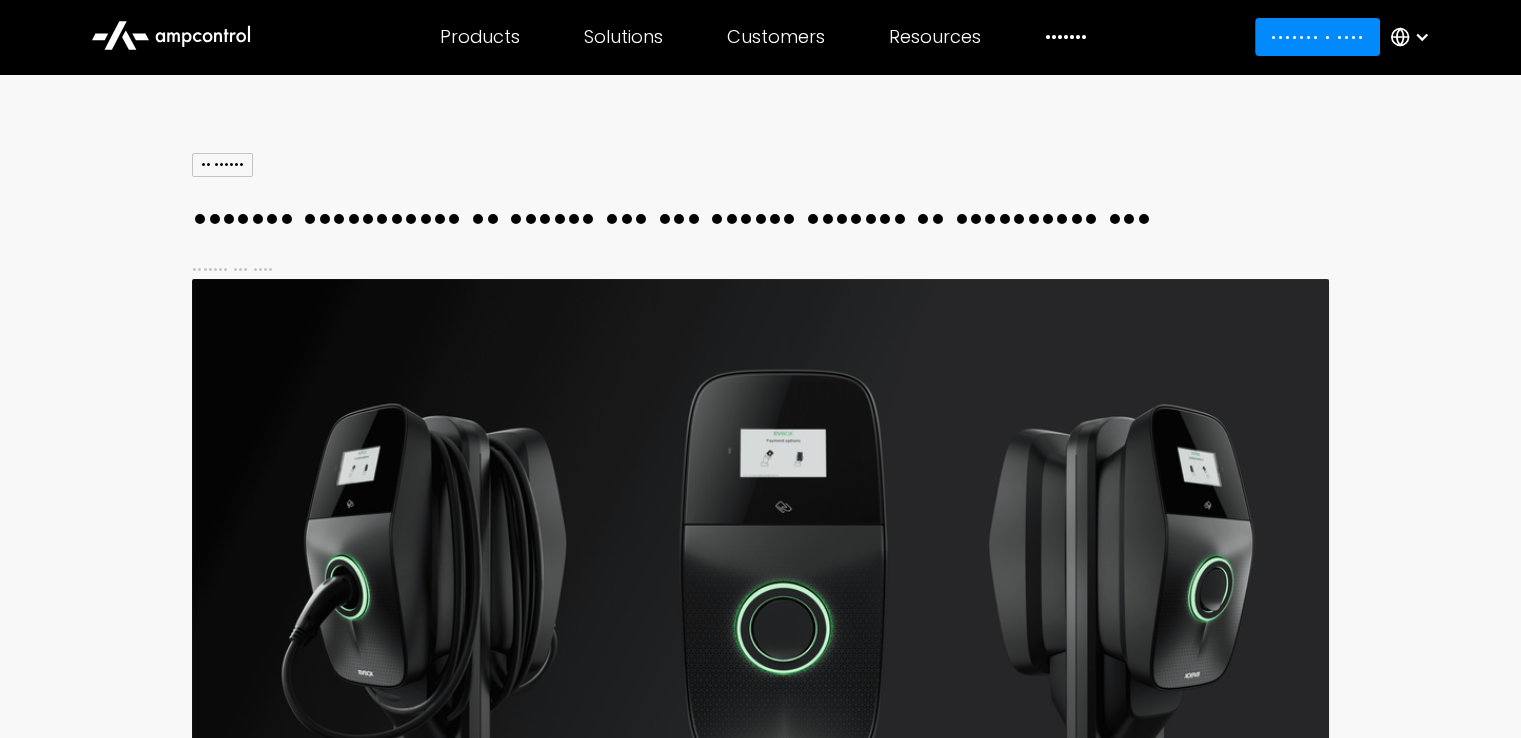 scroll, scrollTop: 0, scrollLeft: 0, axis: both 